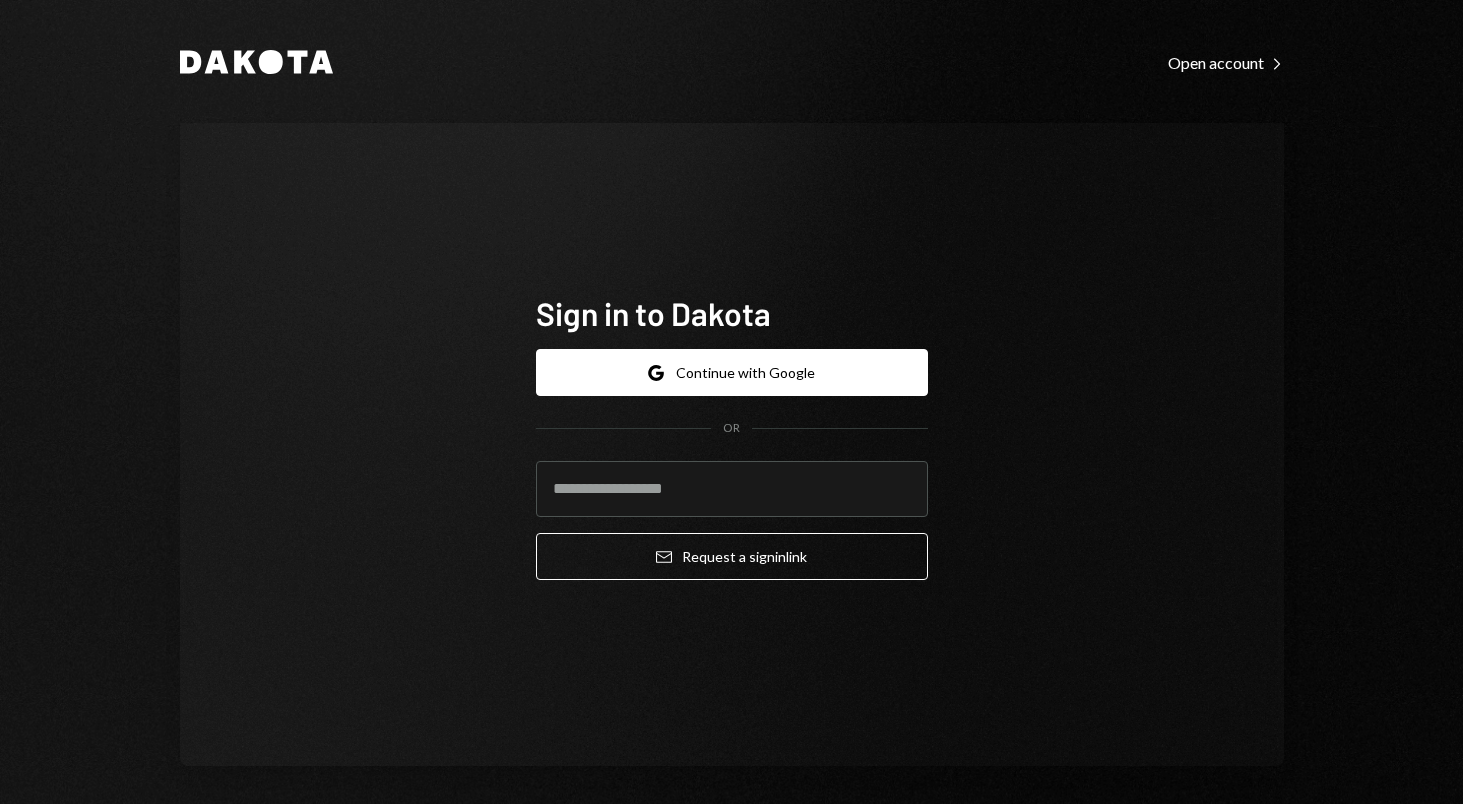scroll, scrollTop: 0, scrollLeft: 0, axis: both 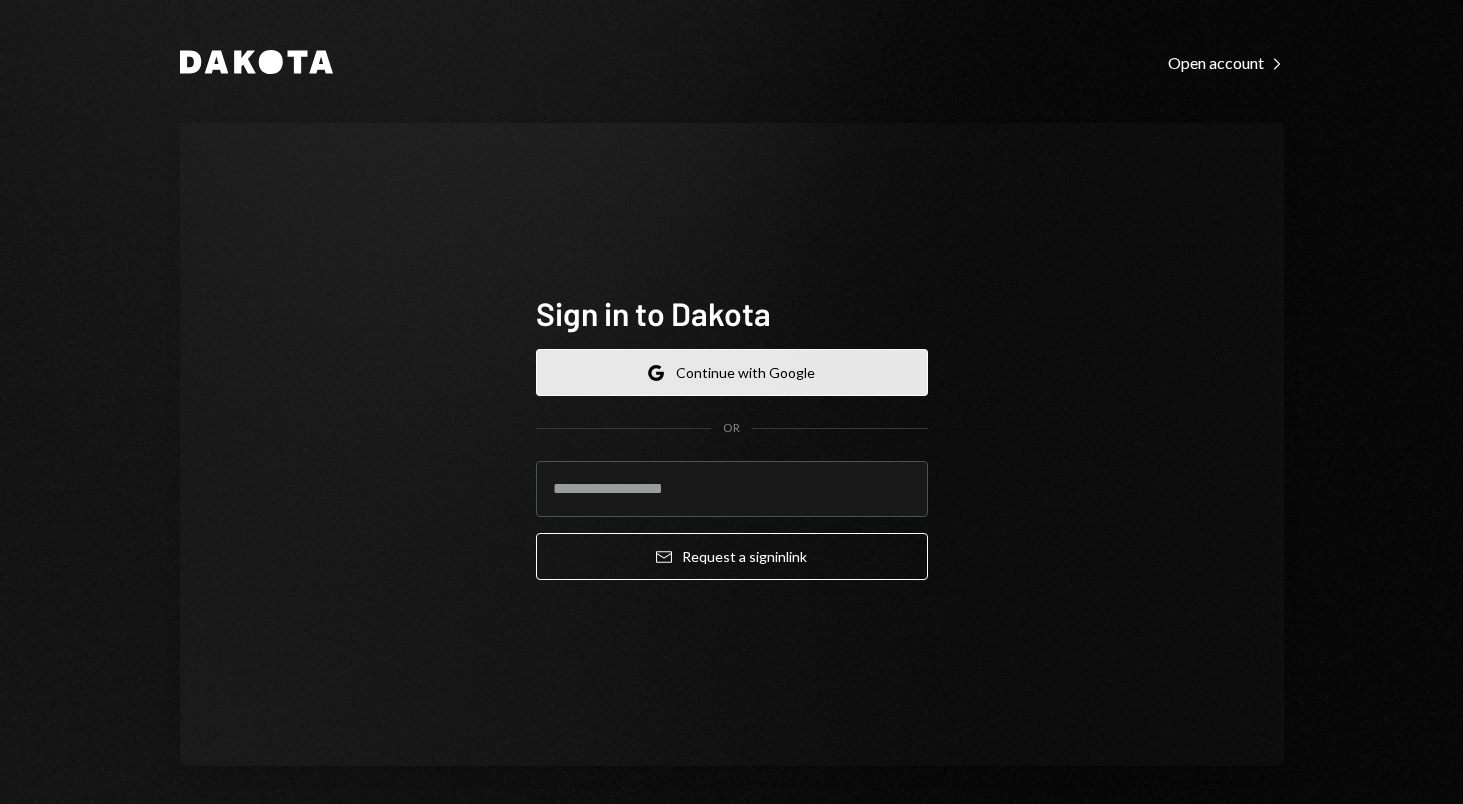 click on "Google  Continue with Google" at bounding box center (732, 372) 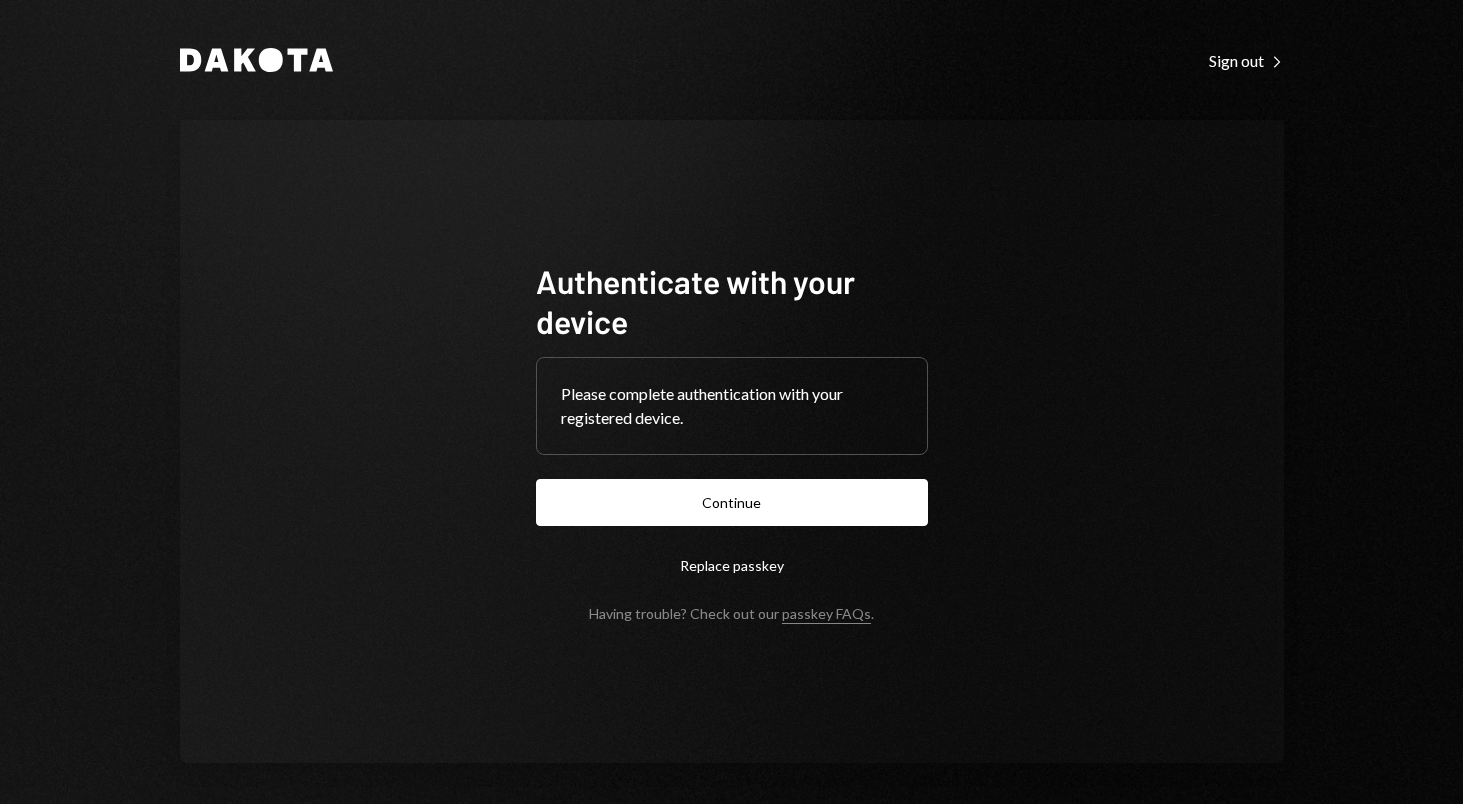 scroll, scrollTop: 0, scrollLeft: 0, axis: both 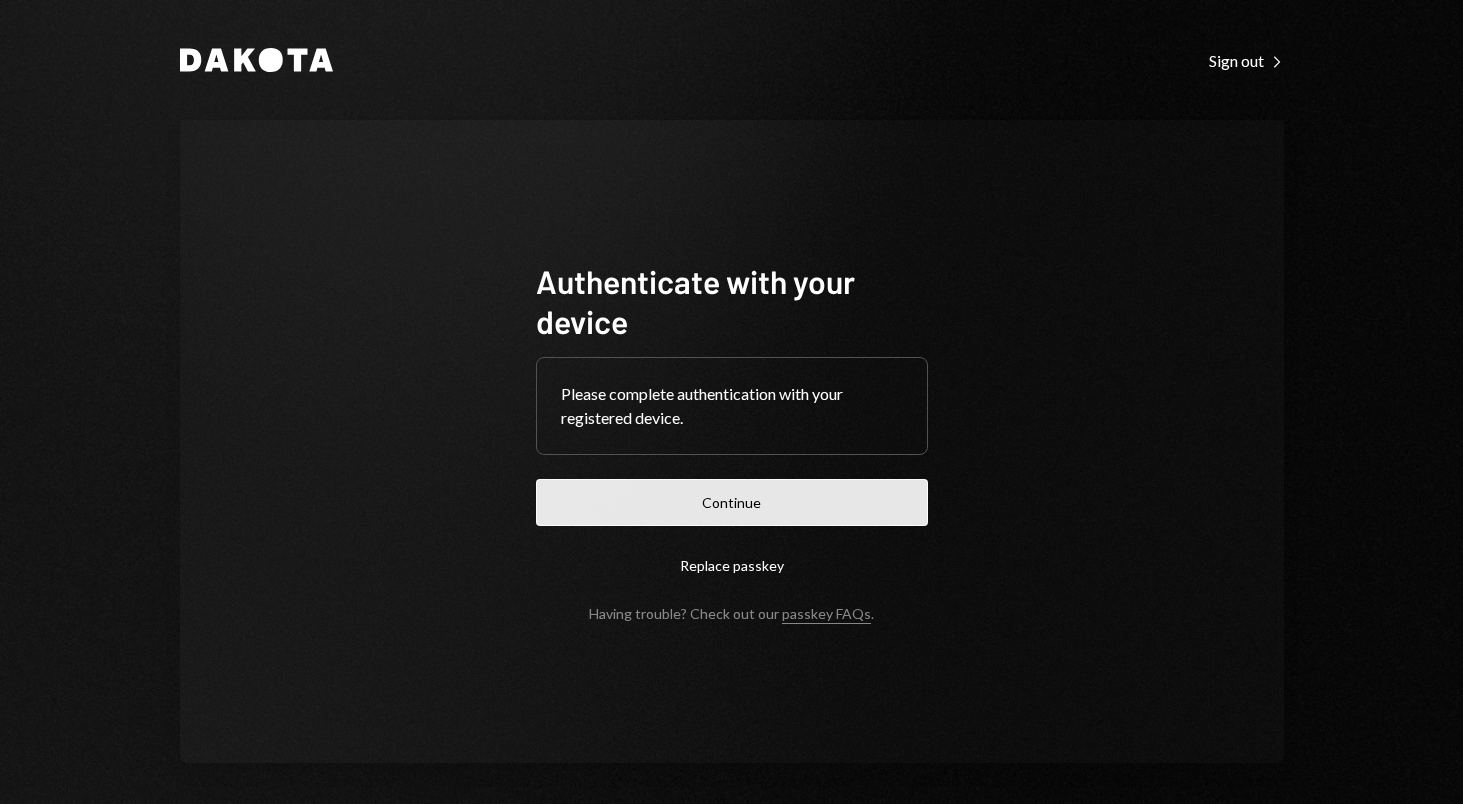 click on "Continue" at bounding box center [732, 502] 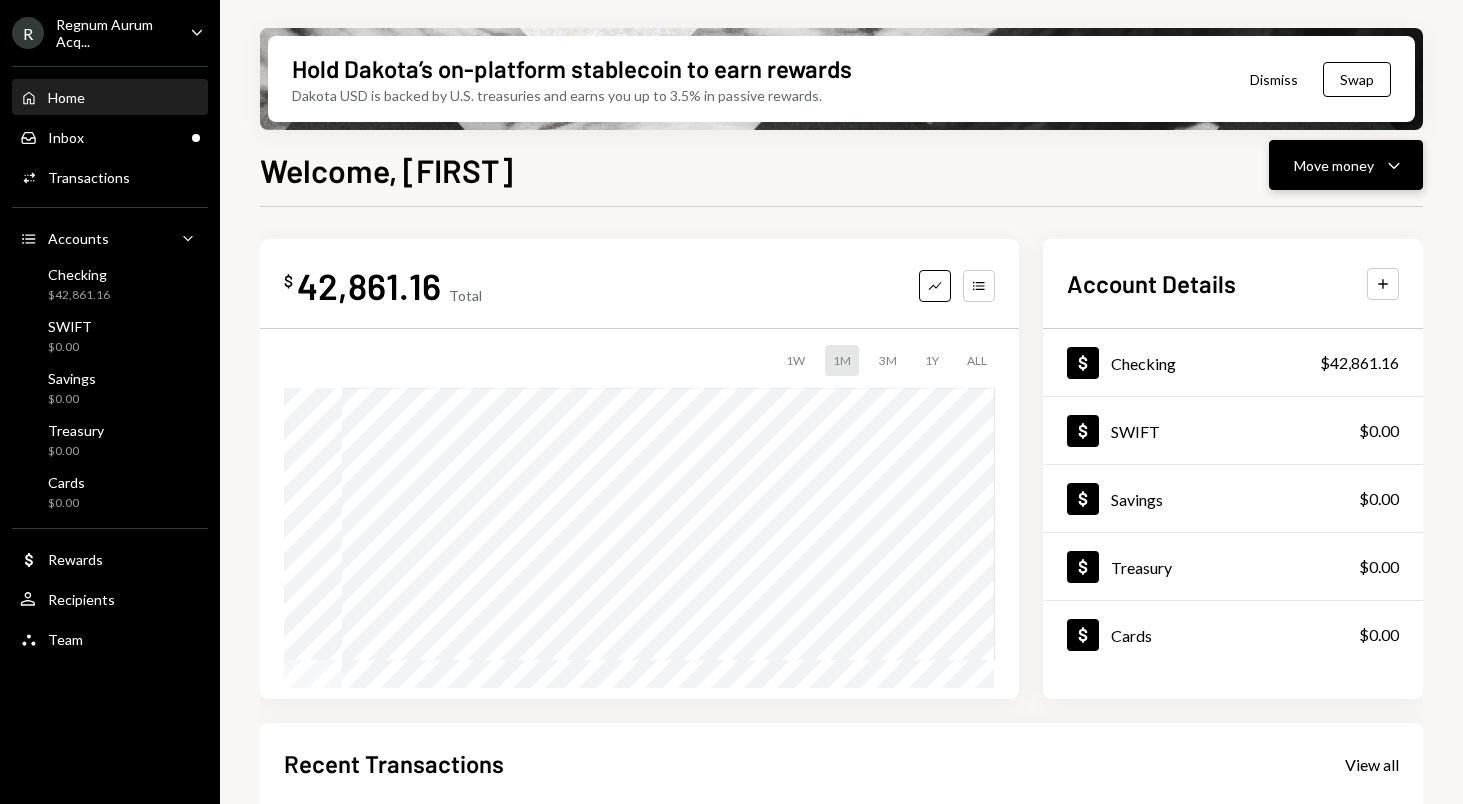 click on "Move money Caret Down" at bounding box center (1346, 165) 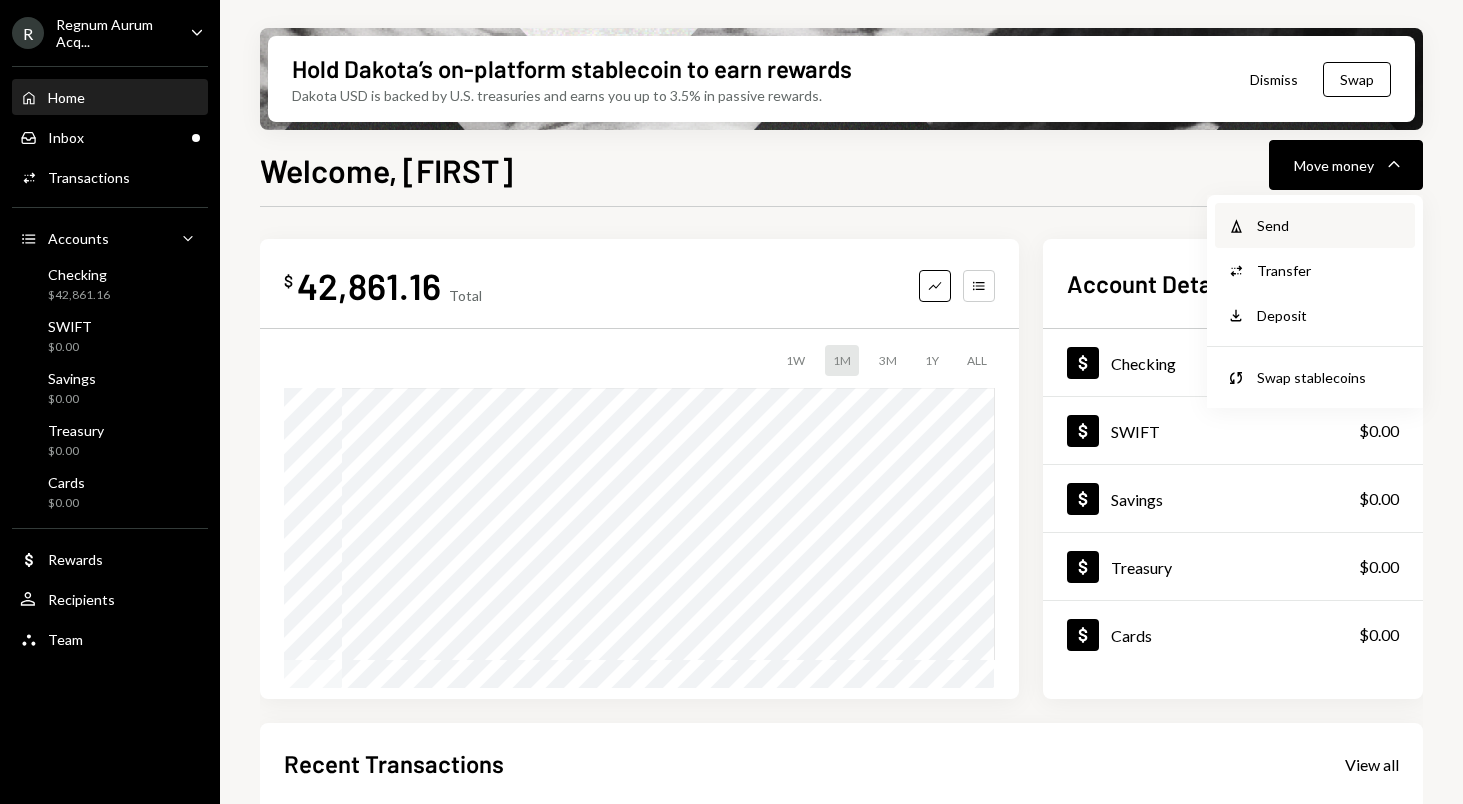 click on "Send" at bounding box center [1330, 225] 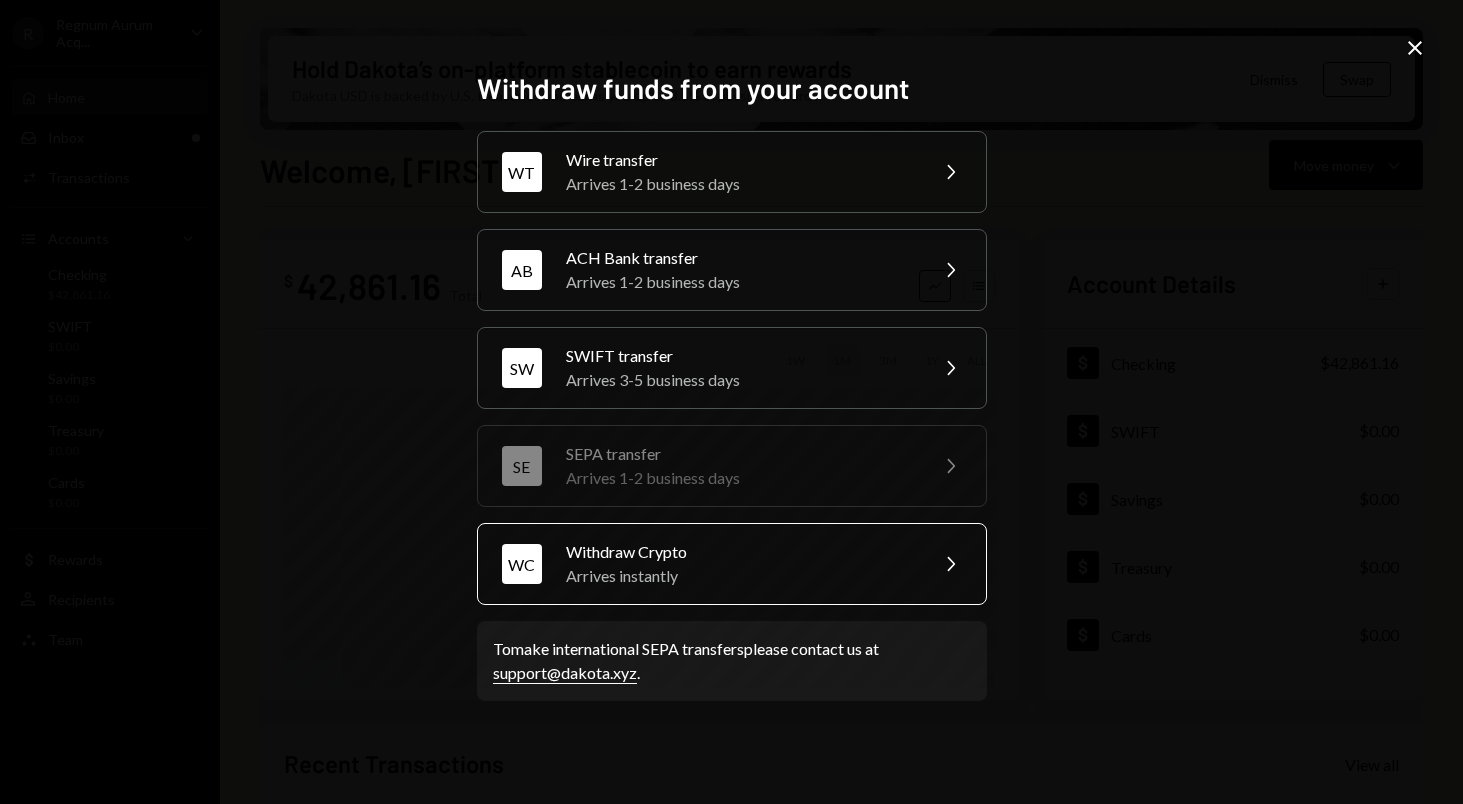 click on "Withdraw Crypto" at bounding box center [740, 552] 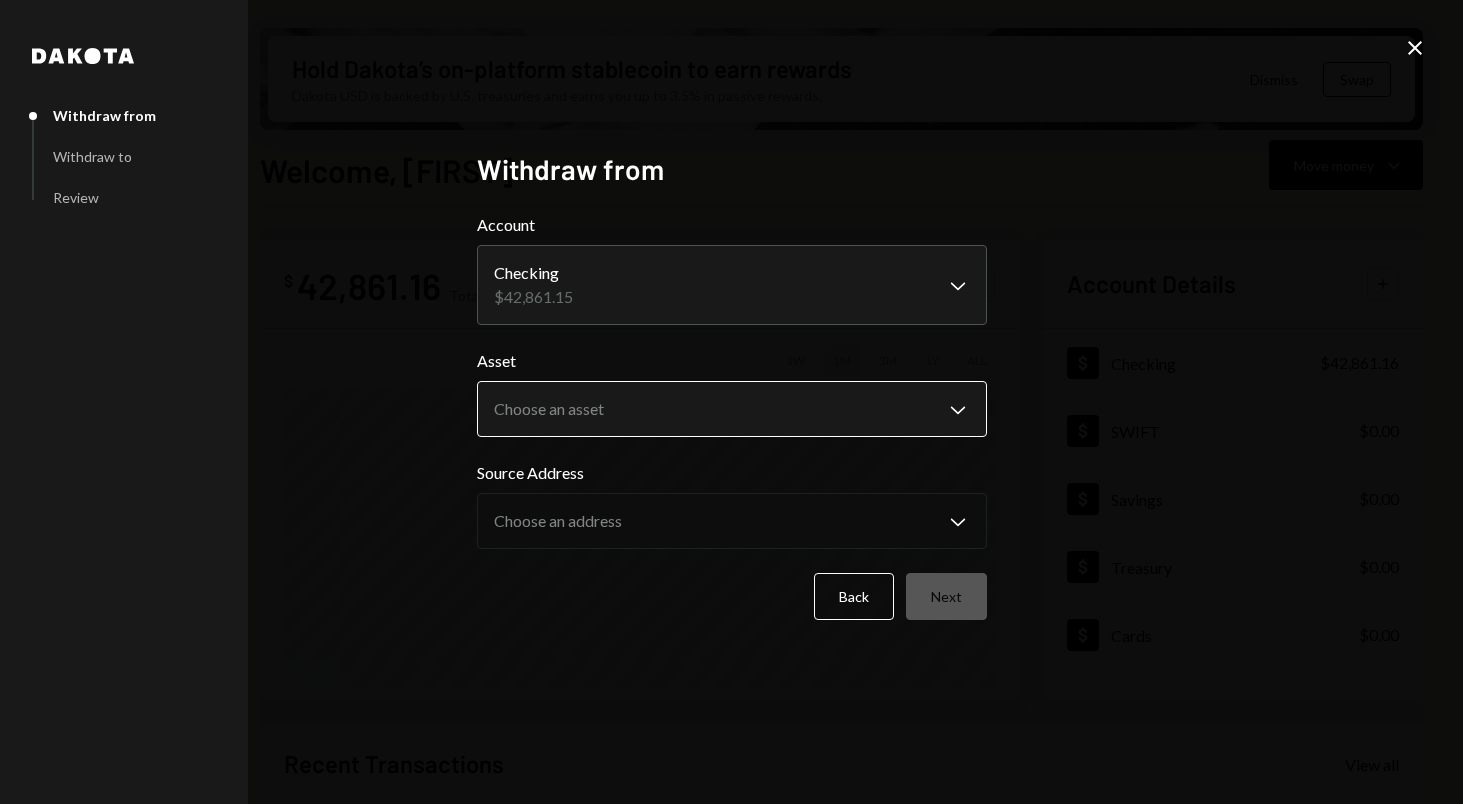 click on "R Regnum Aurum Acq... Caret Down Home Home Inbox Inbox Activities Transactions Accounts Accounts Caret Down Checking $42,861.16 SWIFT $0.00 Savings $0.00 Treasury $0.00 Cards $0.00 Dollar Rewards User Recipients Team Team Hold Dakota’s on-platform stablecoin to earn rewards Dakota USD is backed by U.S. treasuries and earns you up to 3.5% in passive rewards. Dismiss Swap Welcome, [FIRST] Move money Caret Down $ 42,861.16 Total Graph Accounts 1W 1M 3M 1Y ALL Account Details Plus Dollar Checking $42,861.16 Dollar SWIFT $0.00 Dollar Savings $0.00 Dollar Treasury $0.00 Dollar Cards $0.00 Recent Transactions View all Type Initiated By Initiated At Account Status Deposit 40,000  USDC 0x666C...6Ab716 Copy [DATE] [TIME] Checking Completed Billing Drawdown Withdrawal 45  USDC Dakota System [DATE] [TIME] Checking Completed Deposit 800  DKUSD 0x4c2c...A200B8 Copy [DATE] [TIME] Checking Completed Stablecoin Conversion $800.00 [FIRST] [LAST]" at bounding box center [731, 402] 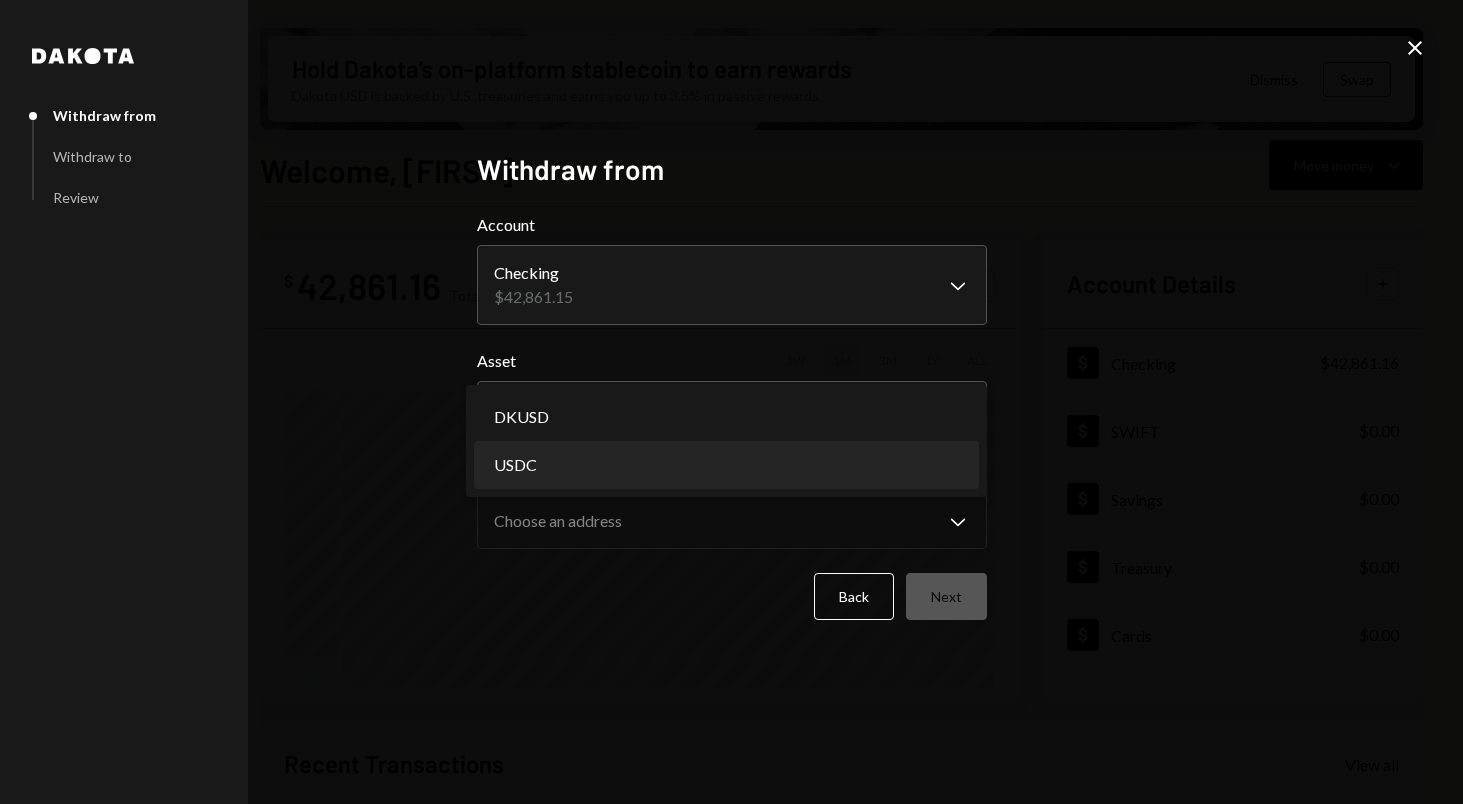 select on "****" 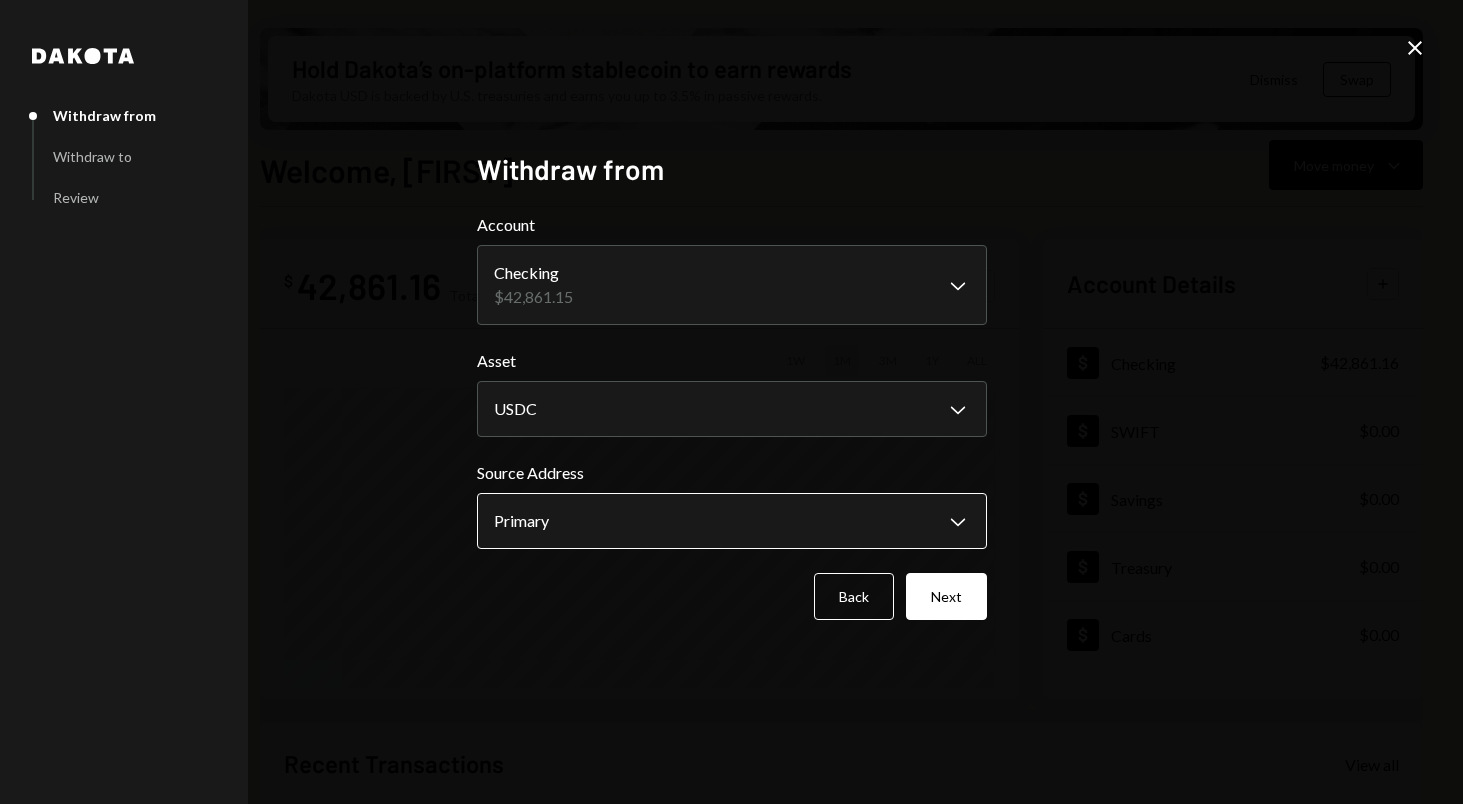 click on "R Regnum Aurum Acq... Caret Down Home Home Inbox Inbox Activities Transactions Accounts Accounts Caret Down Checking $42,861.16 SWIFT $0.00 Savings $0.00 Treasury $0.00 Cards $0.00 Dollar Rewards User Recipients Team Team Hold Dakota’s on-platform stablecoin to earn rewards Dakota USD is backed by U.S. treasuries and earns you up to 3.5% in passive rewards. Dismiss Swap Welcome, [FIRST] Move money Caret Down $ 42,861.16 Total Graph Accounts 1W 1M 3M 1Y ALL Account Details Plus Dollar Checking $42,861.16 Dollar SWIFT $0.00 Dollar Savings $0.00 Dollar Treasury $0.00 Dollar Cards $0.00 Recent Transactions View all Type Initiated By Initiated At Account Status Deposit 40,000  USDC 0x666C...6Ab716 Copy [DATE] [TIME] Checking Completed Billing Drawdown Withdrawal 45  USDC Dakota System [DATE] [TIME] Checking Completed Deposit 800  DKUSD 0x4c2c...A200B8 Copy [DATE] [TIME] Checking Completed Stablecoin Conversion $800.00 [FIRST] [LAST]" at bounding box center [731, 402] 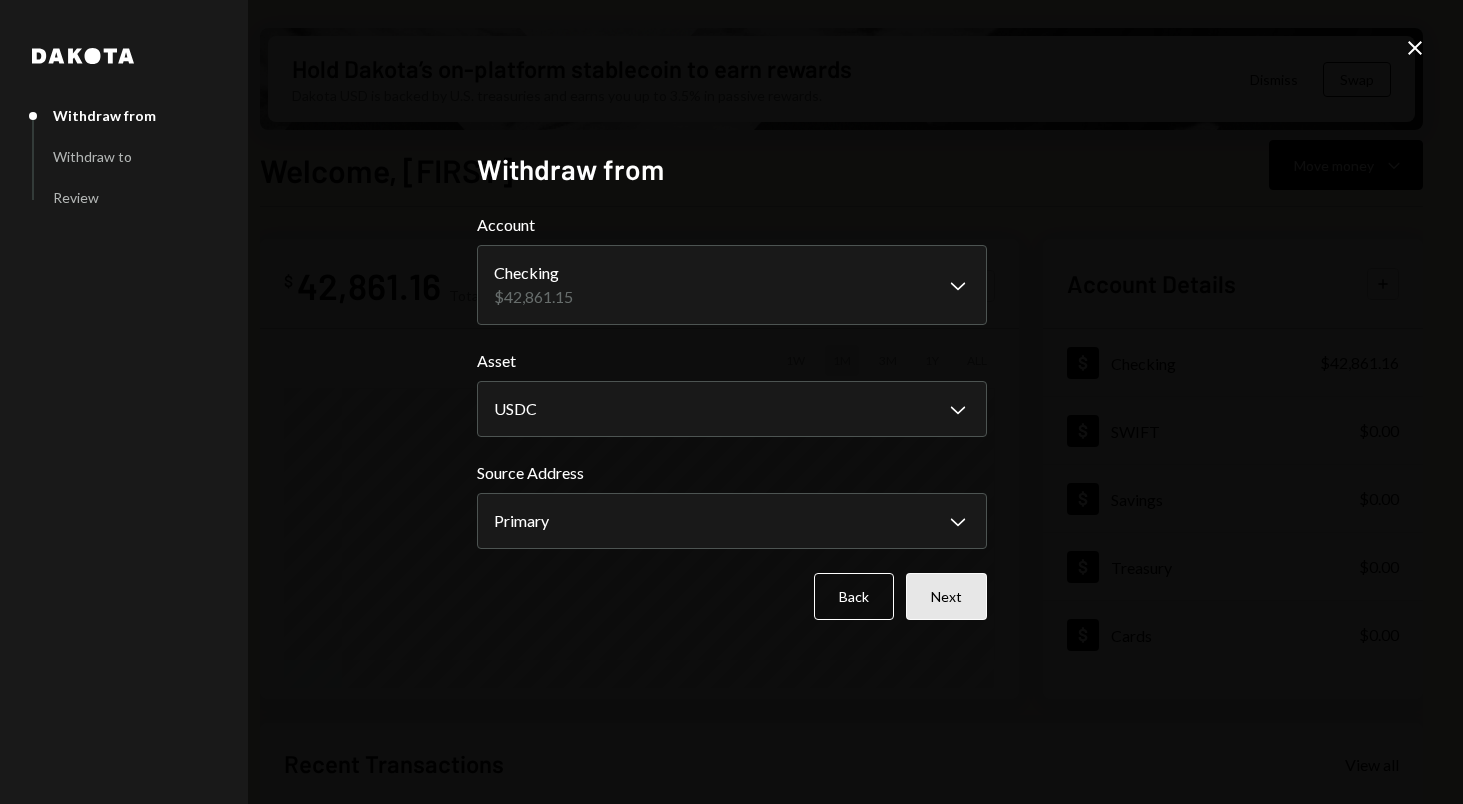 click on "Next" at bounding box center [946, 596] 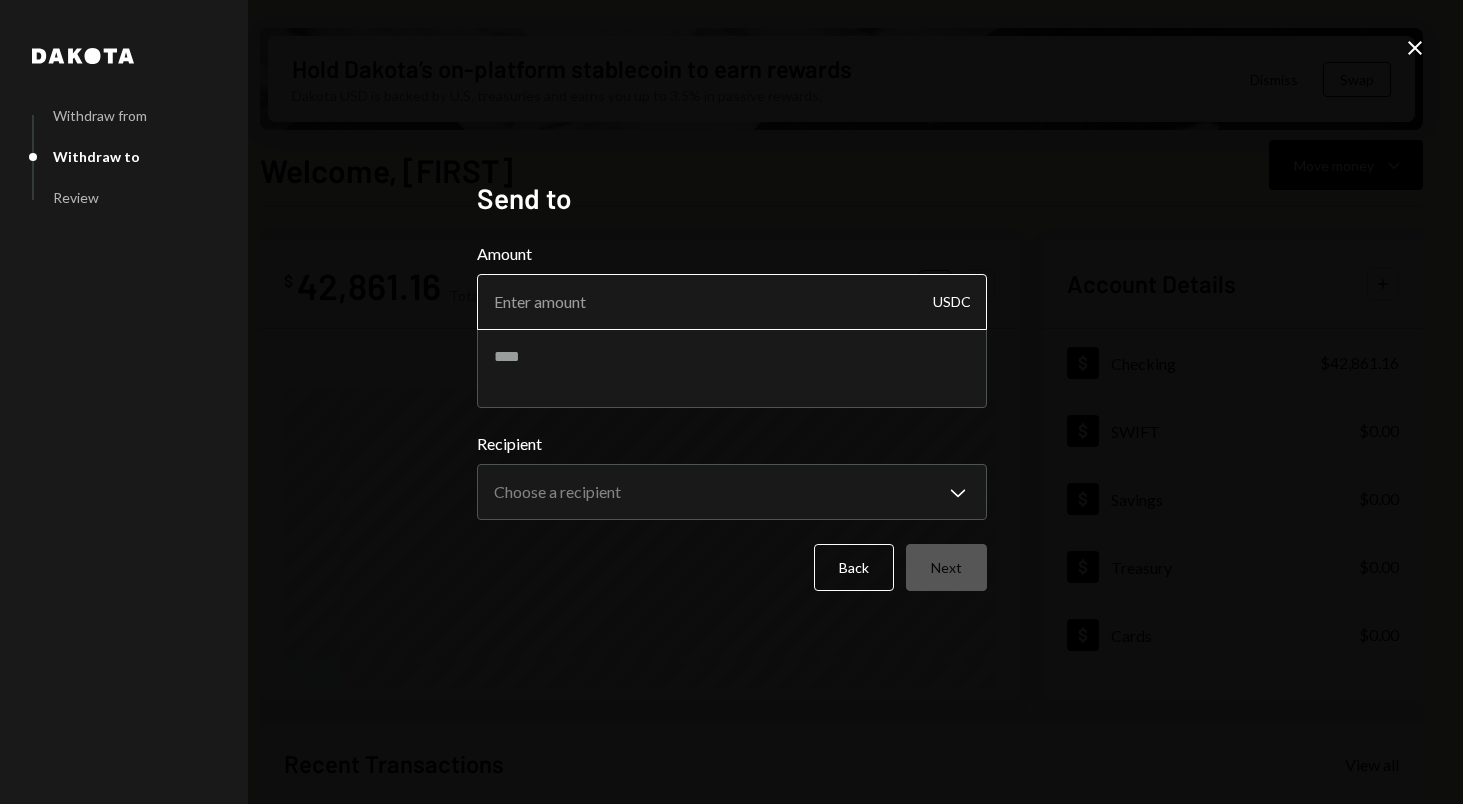click on "Amount" at bounding box center [732, 302] 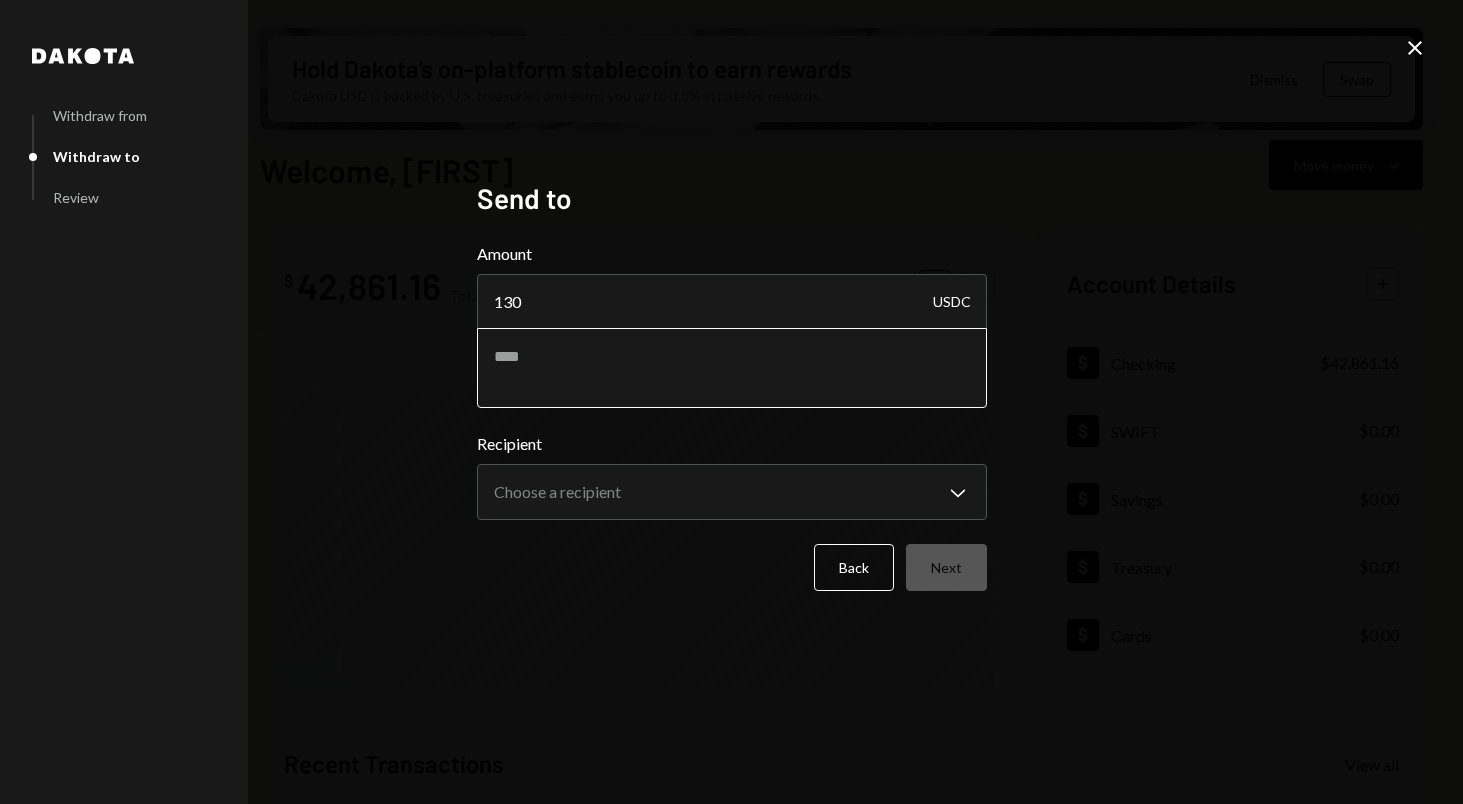 type on "130" 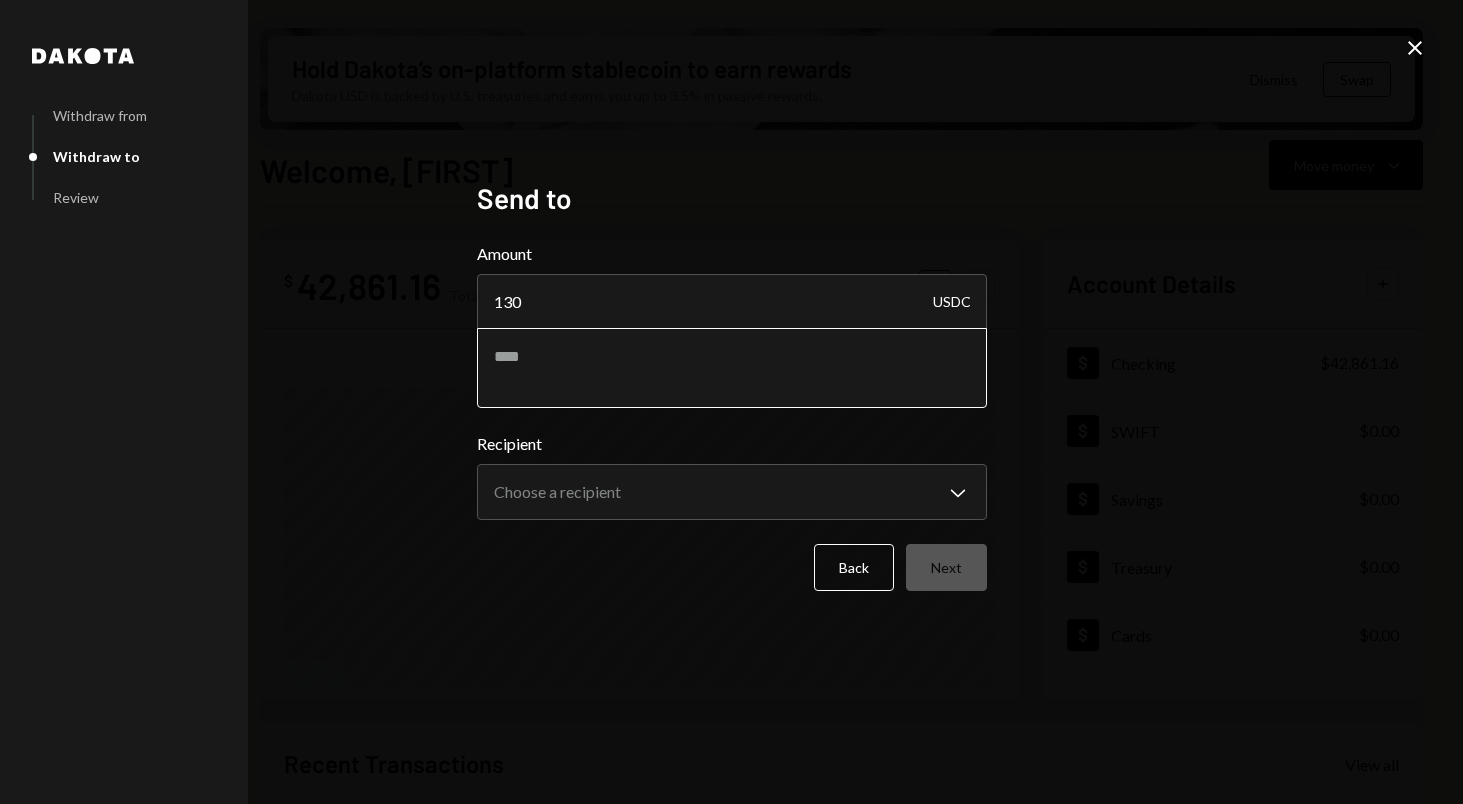 click at bounding box center [732, 368] 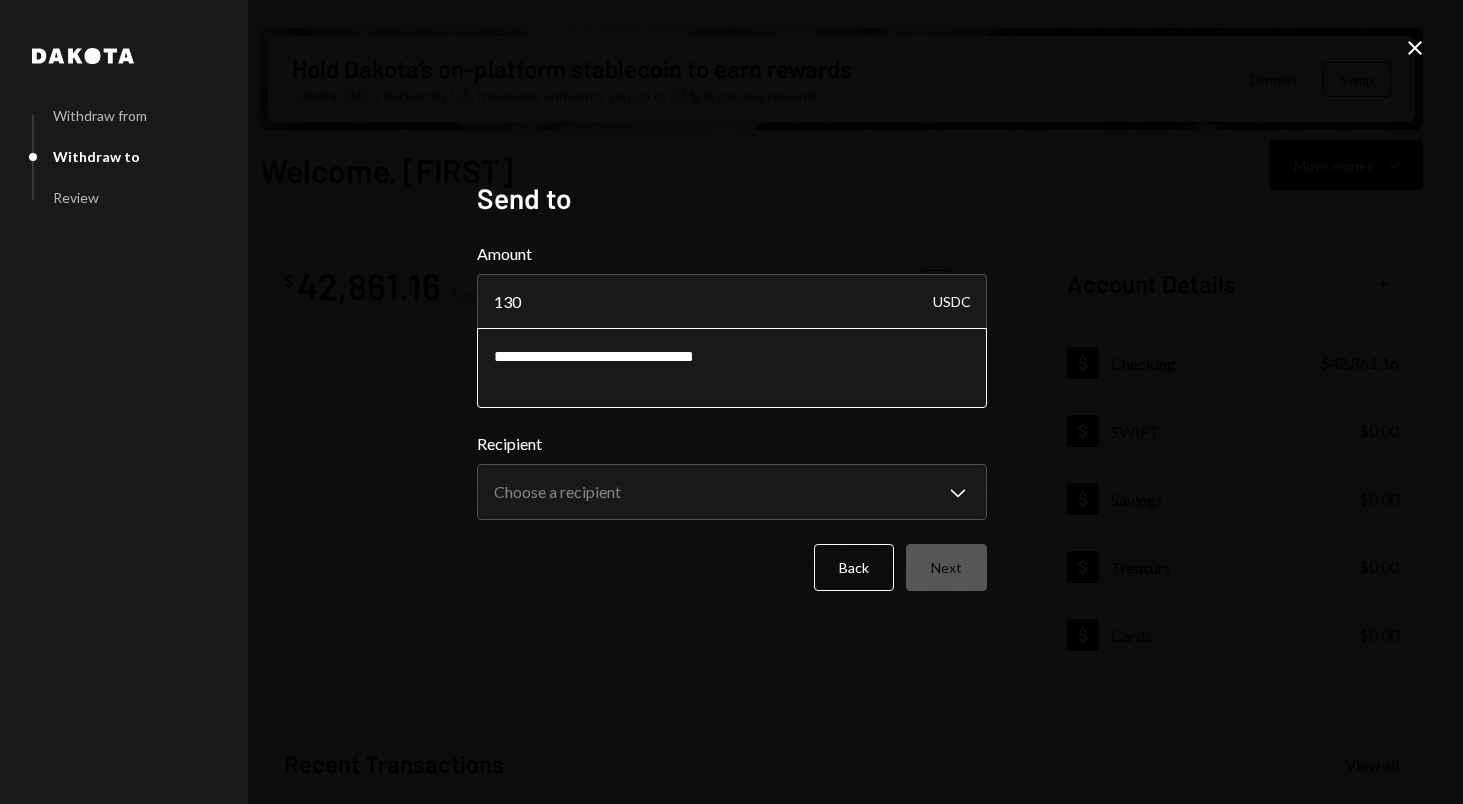 click on "**********" at bounding box center (732, 368) 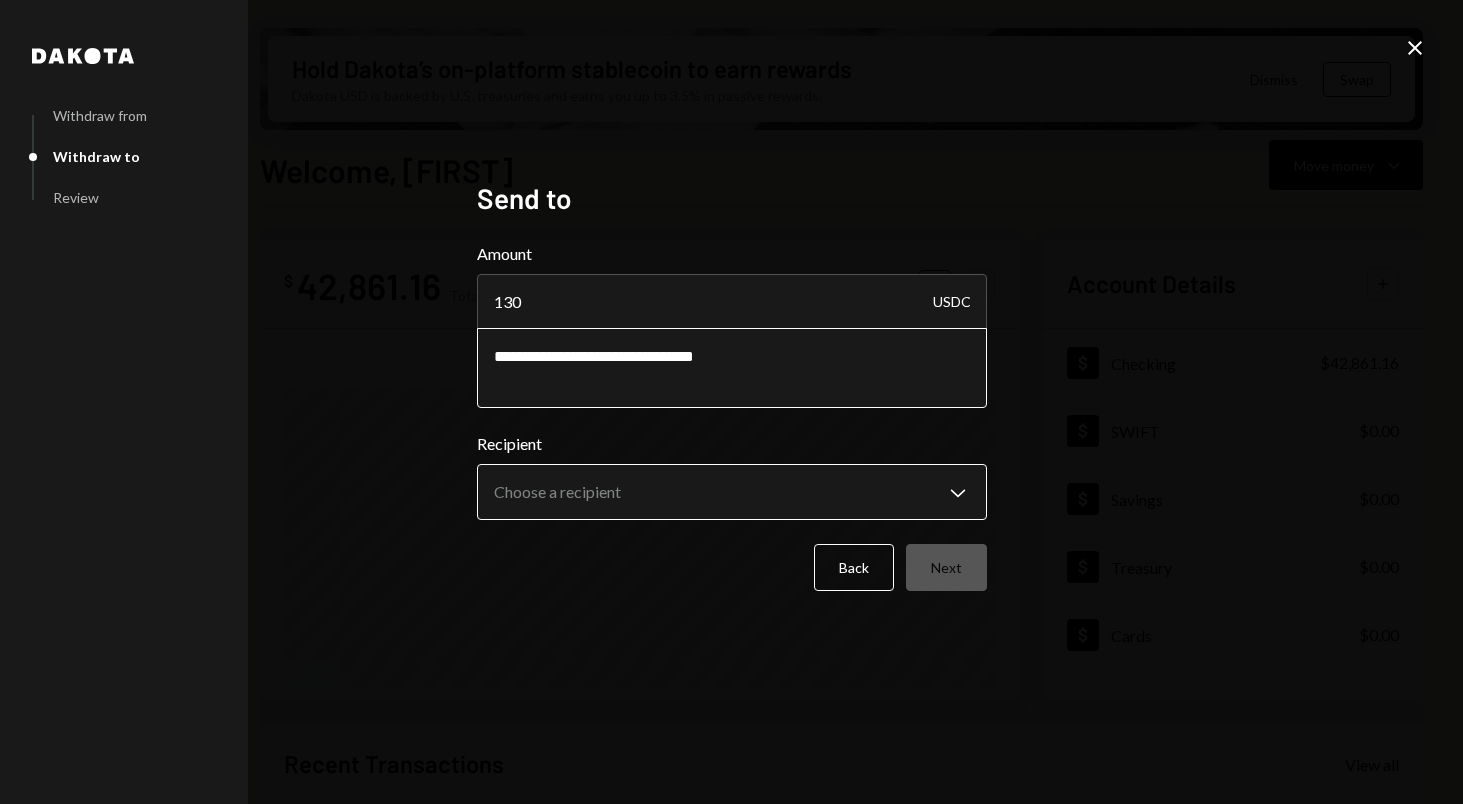 type on "**********" 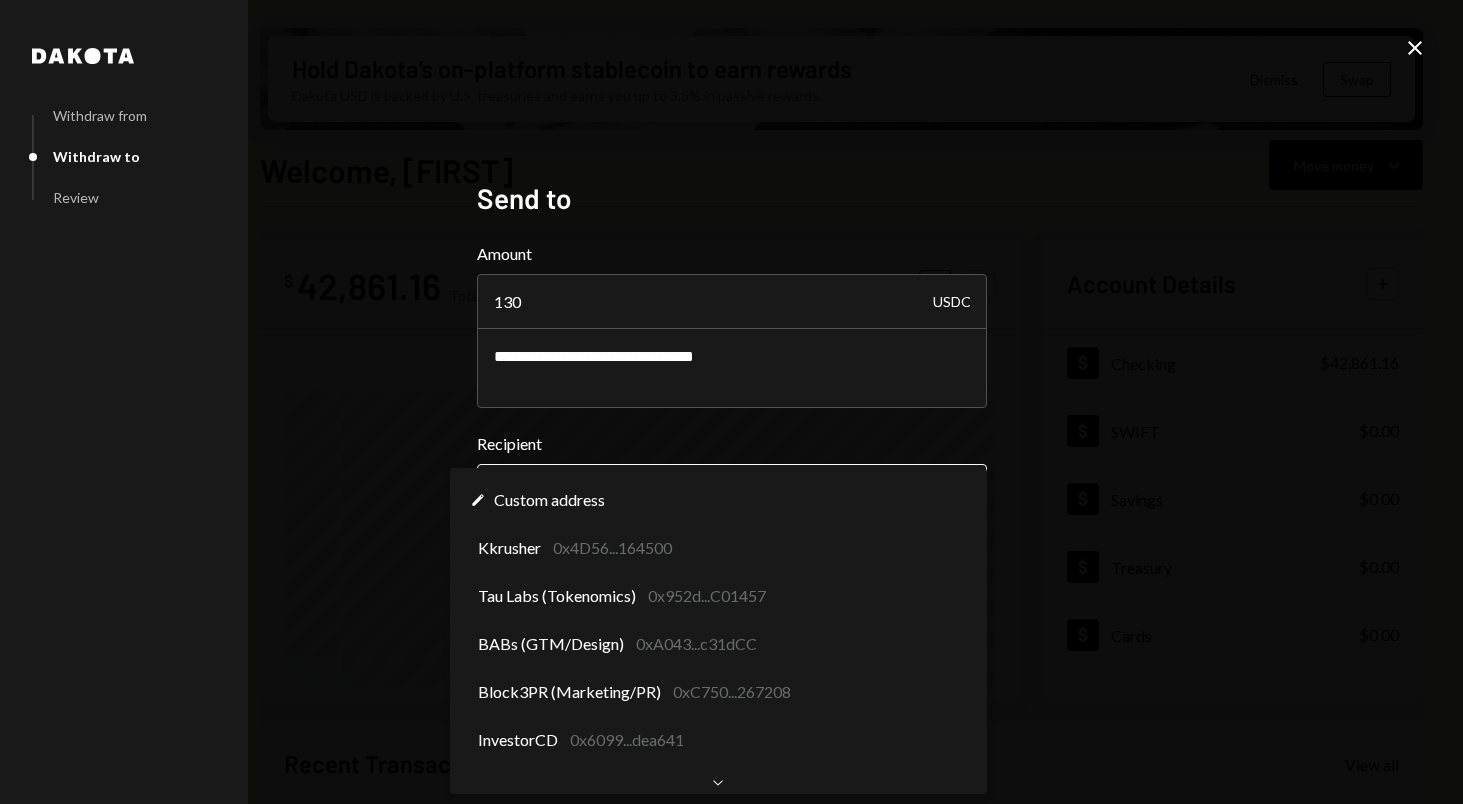 click on "R Regnum Aurum Acq... Caret Down Home Home Inbox Inbox Activities Transactions Accounts Accounts Caret Down Checking $42,861.16 SWIFT $0.00 Savings $0.00 Treasury $0.00 Cards $0.00 Dollar Rewards User Recipients Team Team Hold Dakota’s on-platform stablecoin to earn rewards Dakota USD is backed by U.S. treasuries and earns you up to 3.5% in passive rewards. Dismiss Swap Welcome, [FIRST] Move money Caret Down $ 42,861.16 Total Graph Accounts 1W 1M 3M 1Y ALL Account Details Plus Dollar Checking $42,861.16 Dollar SWIFT $0.00 Dollar Savings $0.00 Dollar Treasury $0.00 Dollar Cards $0.00 Recent Transactions View all Type Initiated By Initiated At Account Status Deposit 40,000  USDC 0x666C...6Ab716 Copy [DATE] [TIME] Checking Completed Billing Drawdown Withdrawal 45  USDC Dakota System [DATE] [TIME] Checking Completed Deposit 800  DKUSD 0x4c2c...A200B8 Copy [DATE] [TIME] Checking Completed Stablecoin Conversion $800.00 [FIRST] [LAST]" at bounding box center (731, 402) 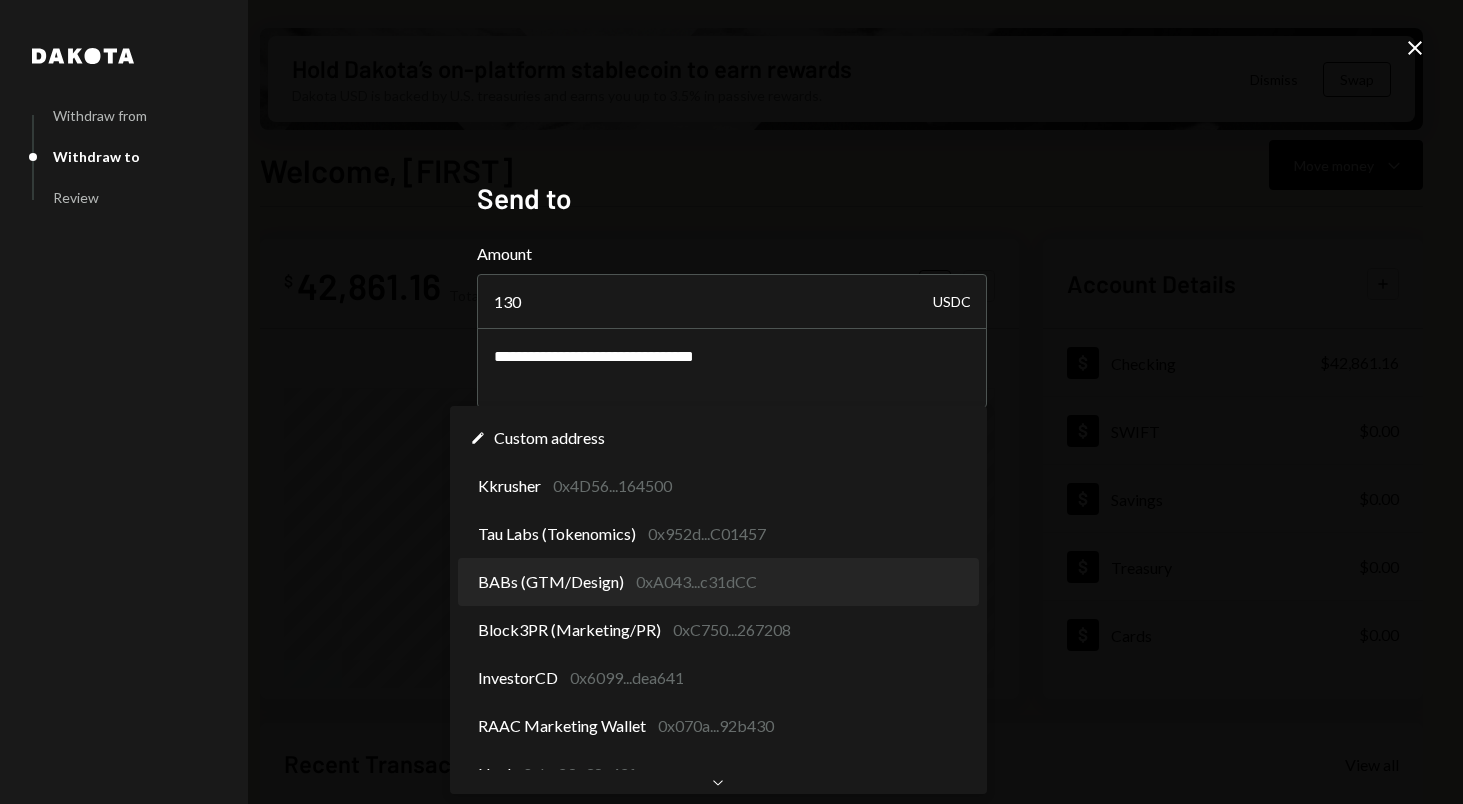 scroll, scrollTop: 0, scrollLeft: 0, axis: both 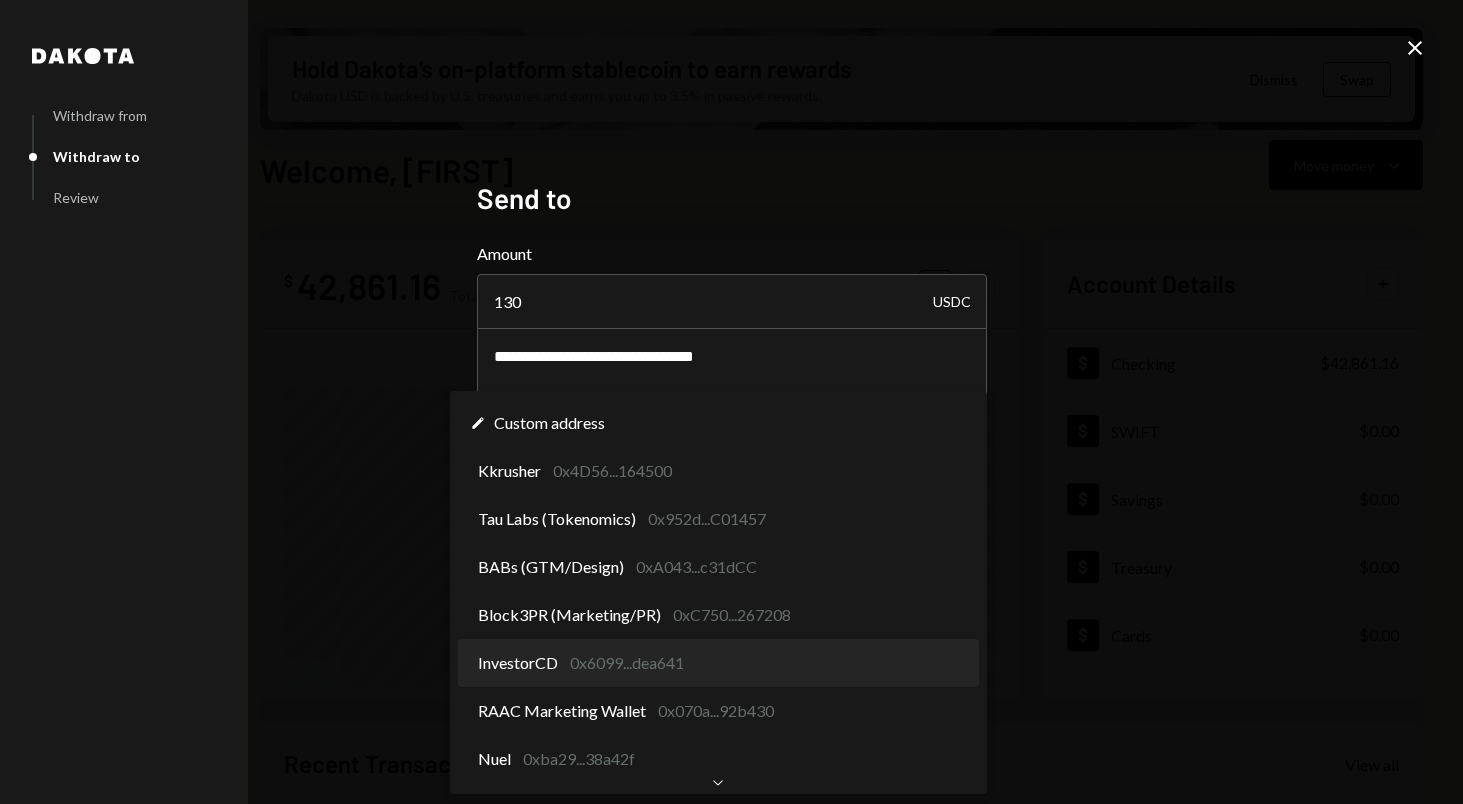 select on "**********" 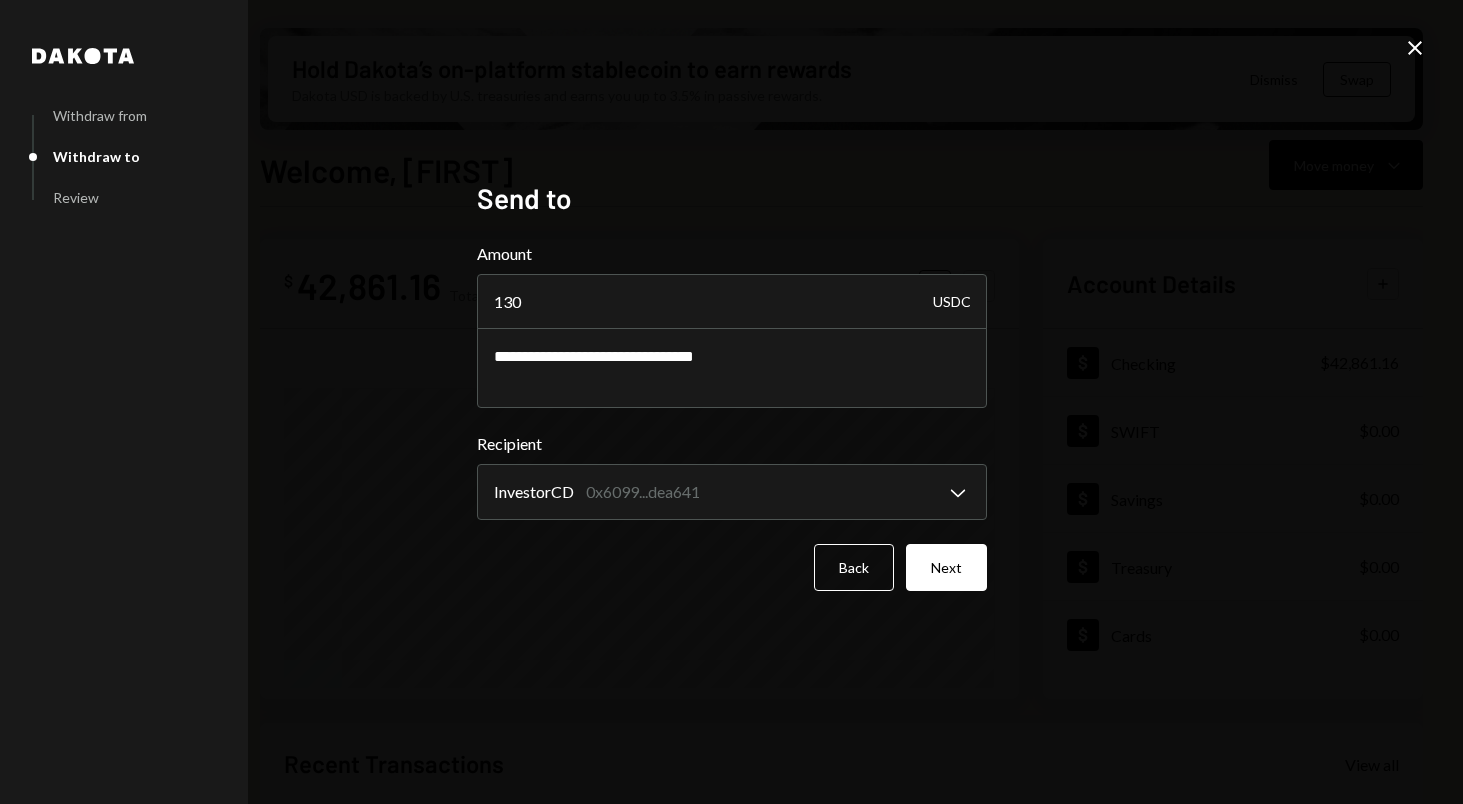 click on "**********" at bounding box center [732, 402] 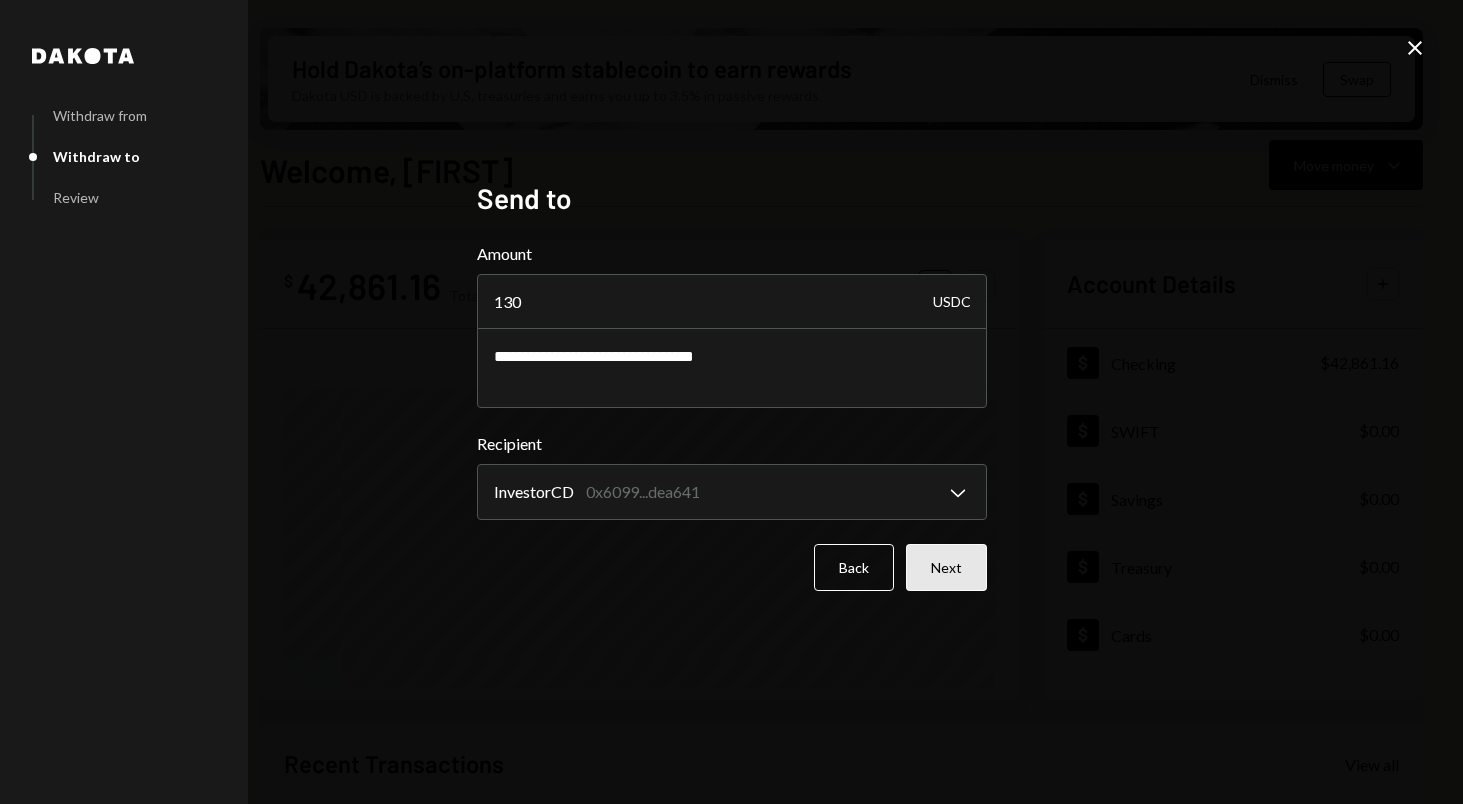 click on "Next" at bounding box center (946, 567) 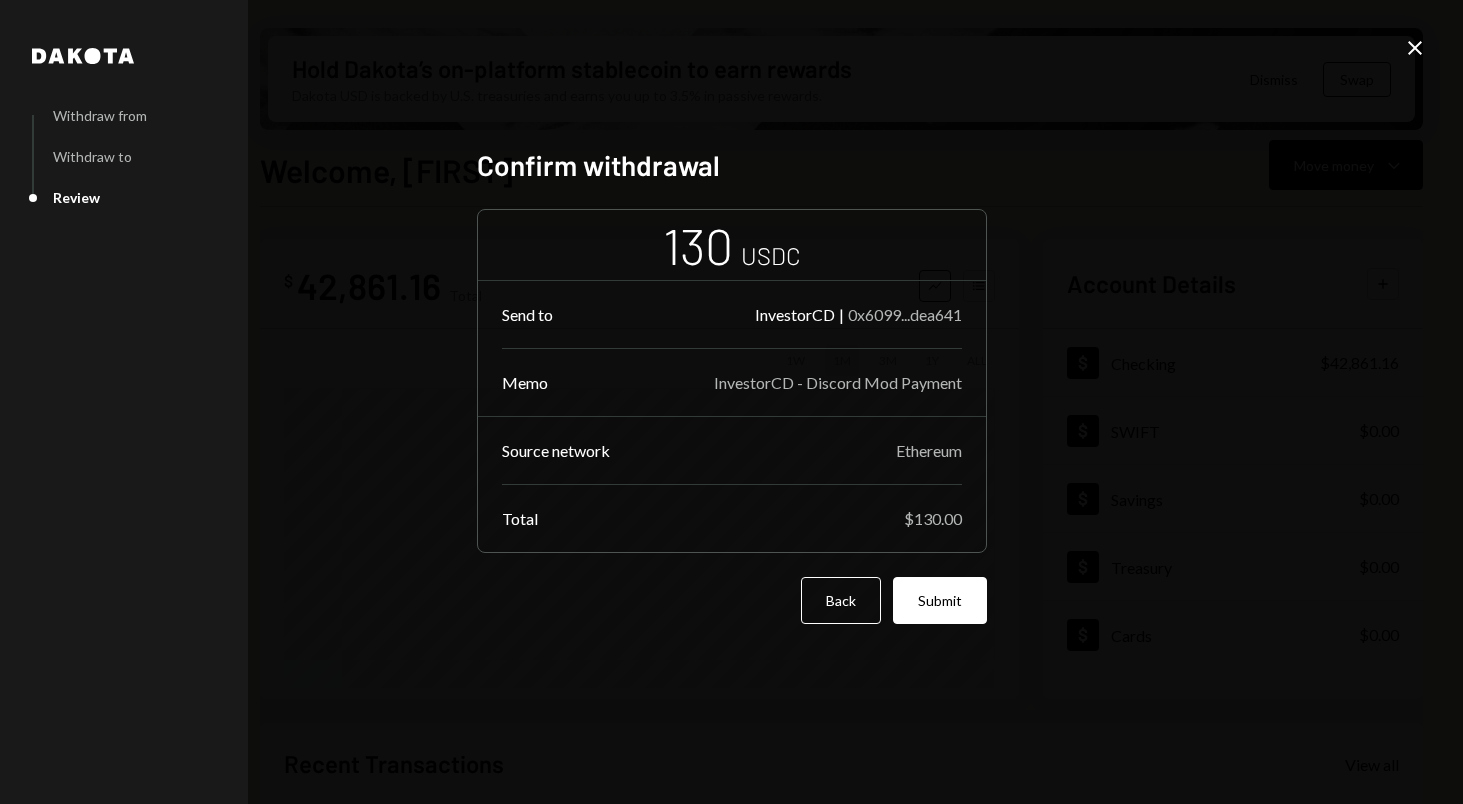 click on "Submit" at bounding box center (940, 600) 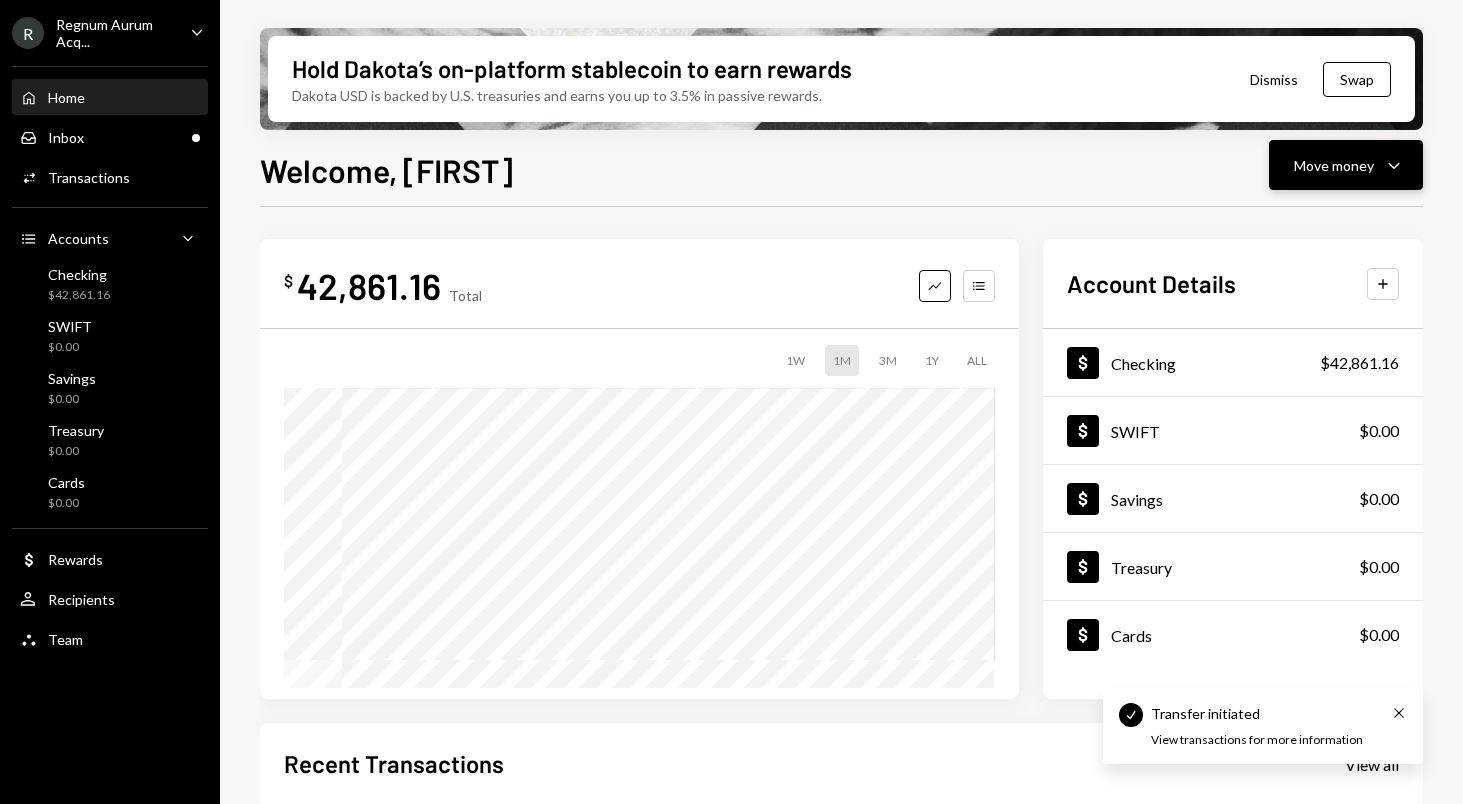 click on "Move money" at bounding box center [1334, 165] 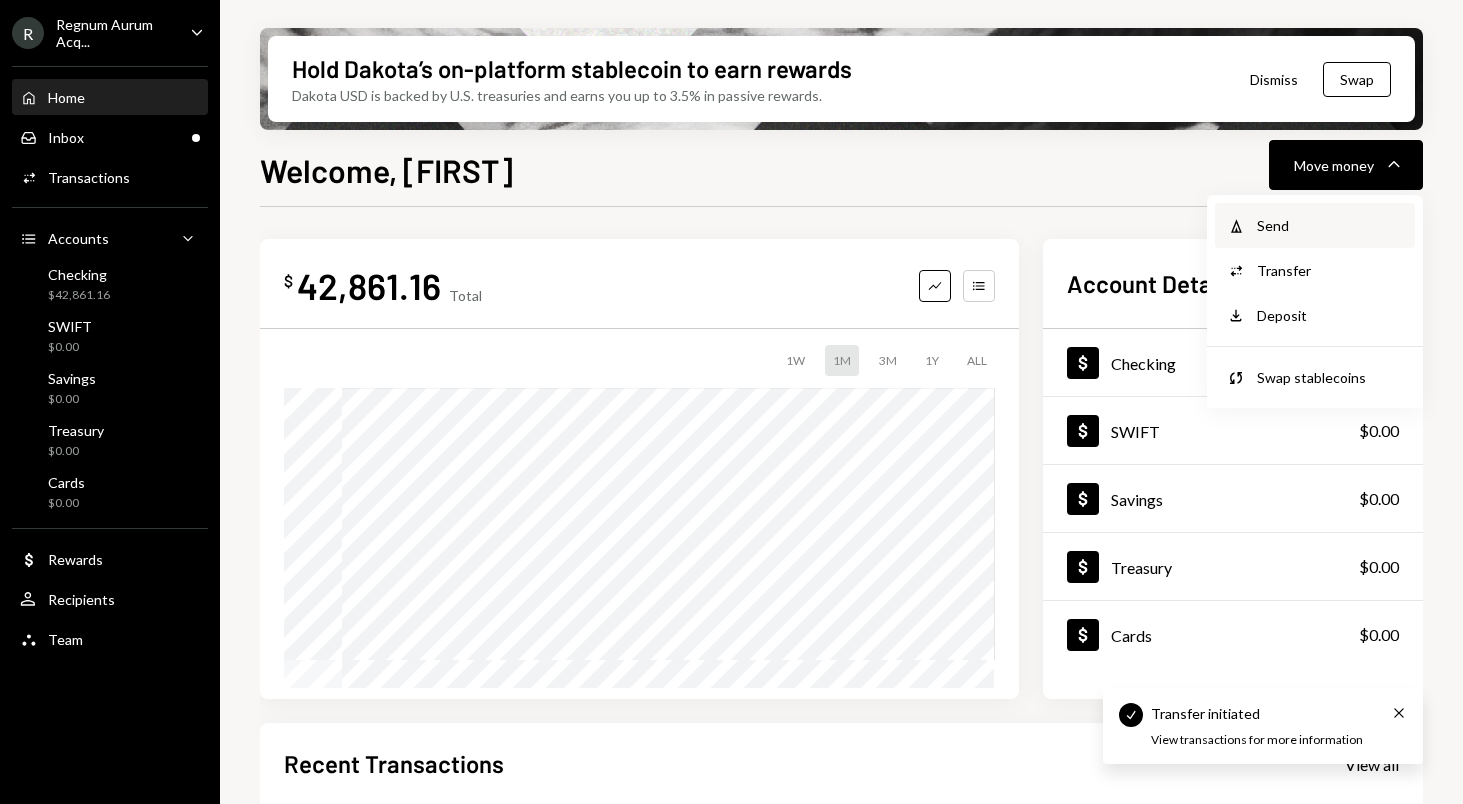 click on "Send" at bounding box center [1330, 225] 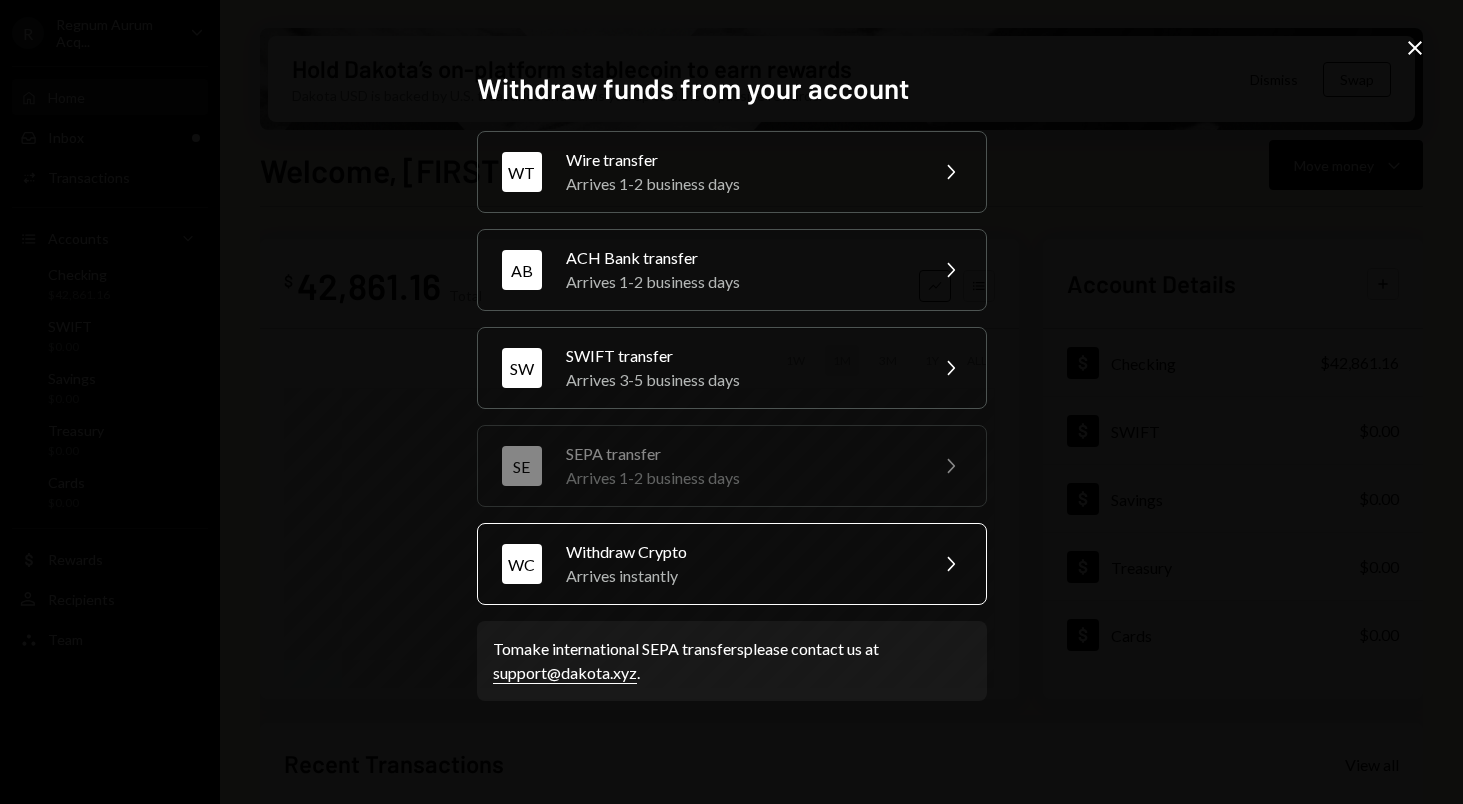 click on "Withdraw Crypto" at bounding box center (740, 552) 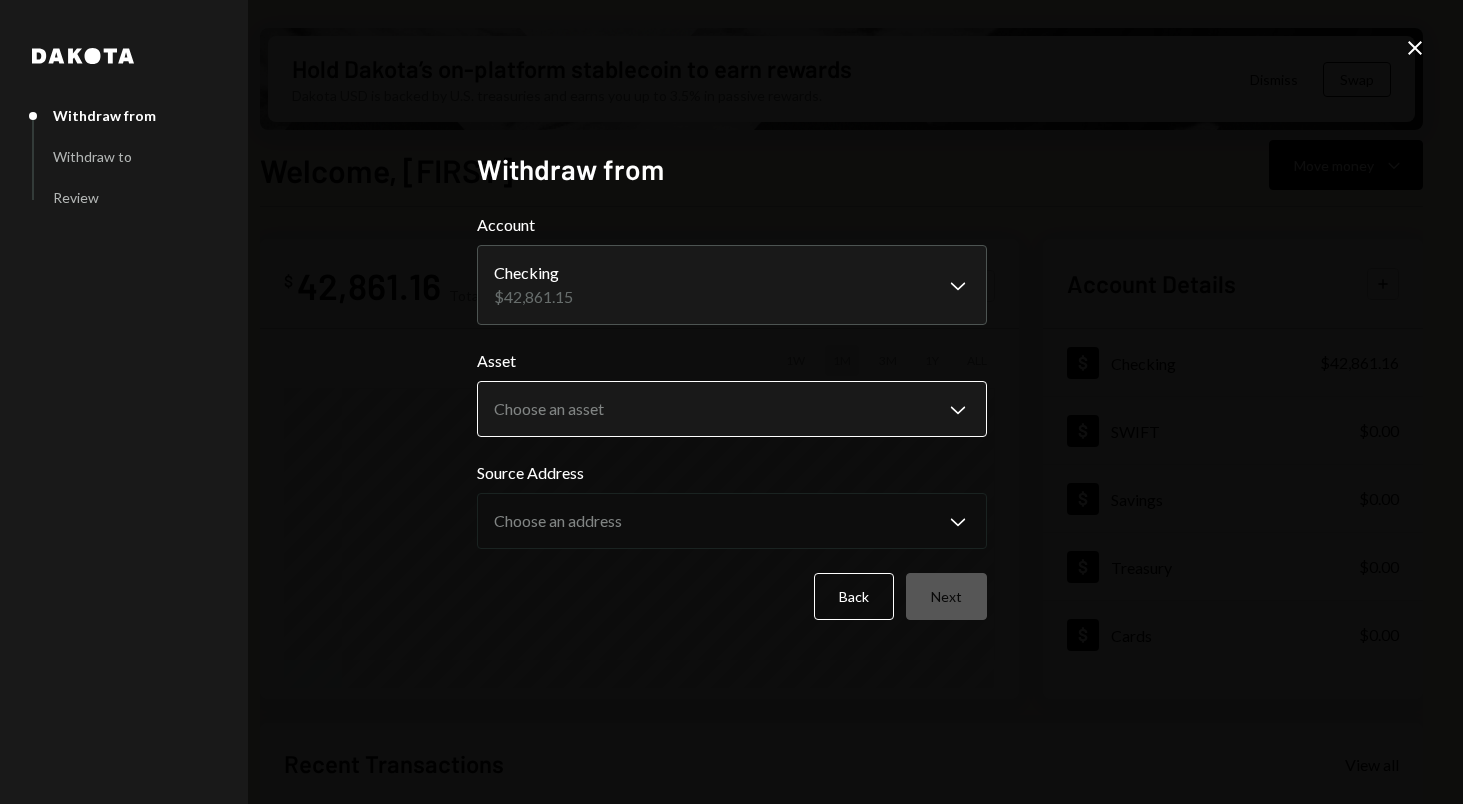 click on "R Regnum Aurum Acq... Caret Down Home Home Inbox Inbox Activities Transactions Accounts Accounts Caret Down Checking $42,861.16 SWIFT $0.00 Savings $0.00 Treasury $0.00 Cards $0.00 Dollar Rewards User Recipients Team Team Hold Dakota’s on-platform stablecoin to earn rewards Dakota USD is backed by U.S. treasuries and earns you up to 3.5% in passive rewards. Dismiss Swap Welcome, [FIRST] Move money Caret Down $ 42,861.16 Total Graph Accounts 1W 1M 3M 1Y ALL Account Details Plus Dollar Checking $42,861.16 Dollar SWIFT $0.00 Dollar Savings $0.00 Dollar Treasury $0.00 Dollar Cards $0.00 Recent Transactions View all Type Initiated By Initiated At Account Status Withdrawal 130  USDC [FIRST] [LAST] [DATE] [TIME] Checking Review Right Arrow Deposit 40,000  USDC 0x666C...6Ab716 Copy [DATE] [TIME] Checking Completed Billing Drawdown Withdrawal 45  USDC Dakota System [DATE] [TIME] Checking Completed Deposit 800  DKUSD 0x4c2c...A200B8 Copy [DATE] [TIME] Checking Completed Stablecoin Conversion $800.00 ****" at bounding box center [731, 402] 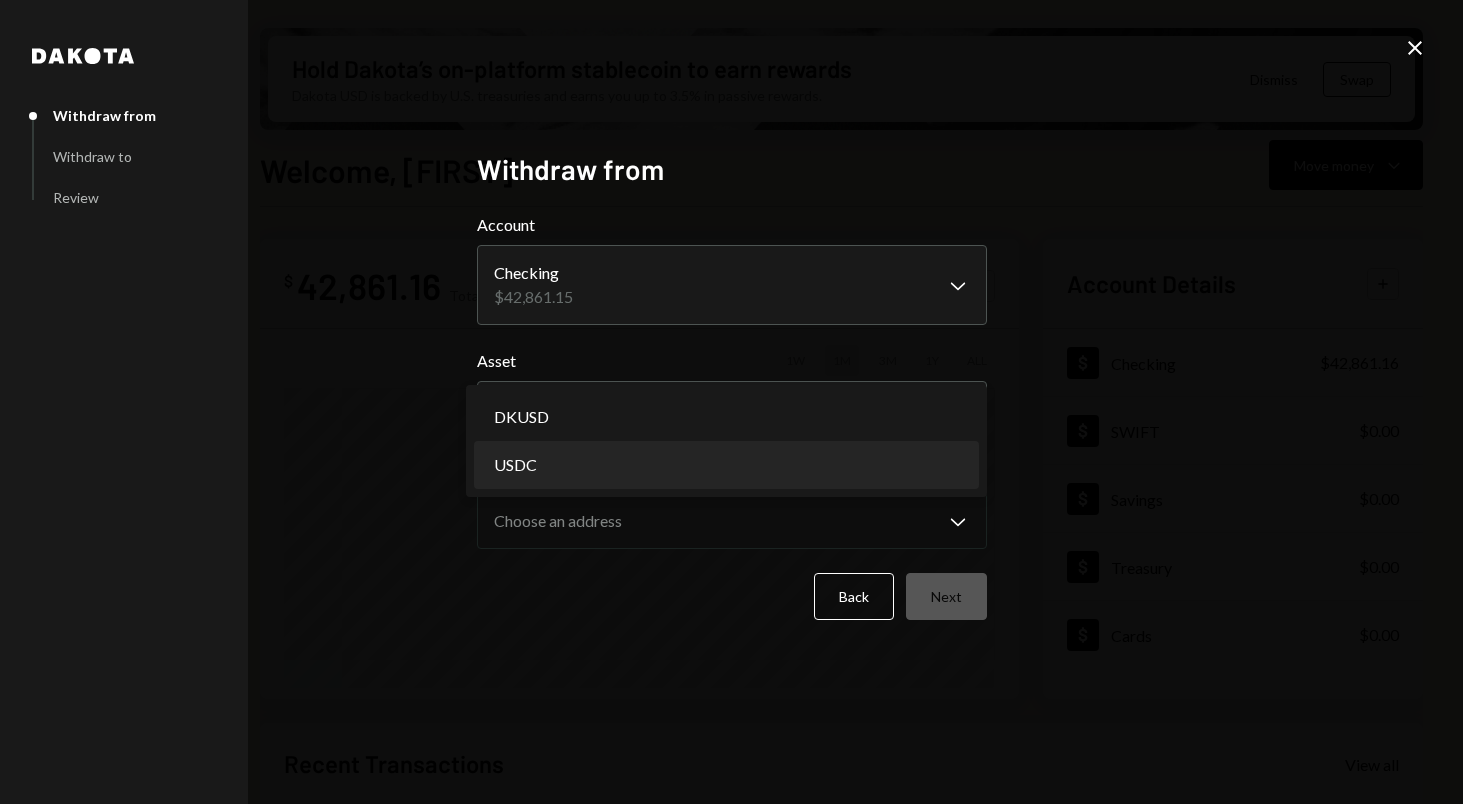 select on "****" 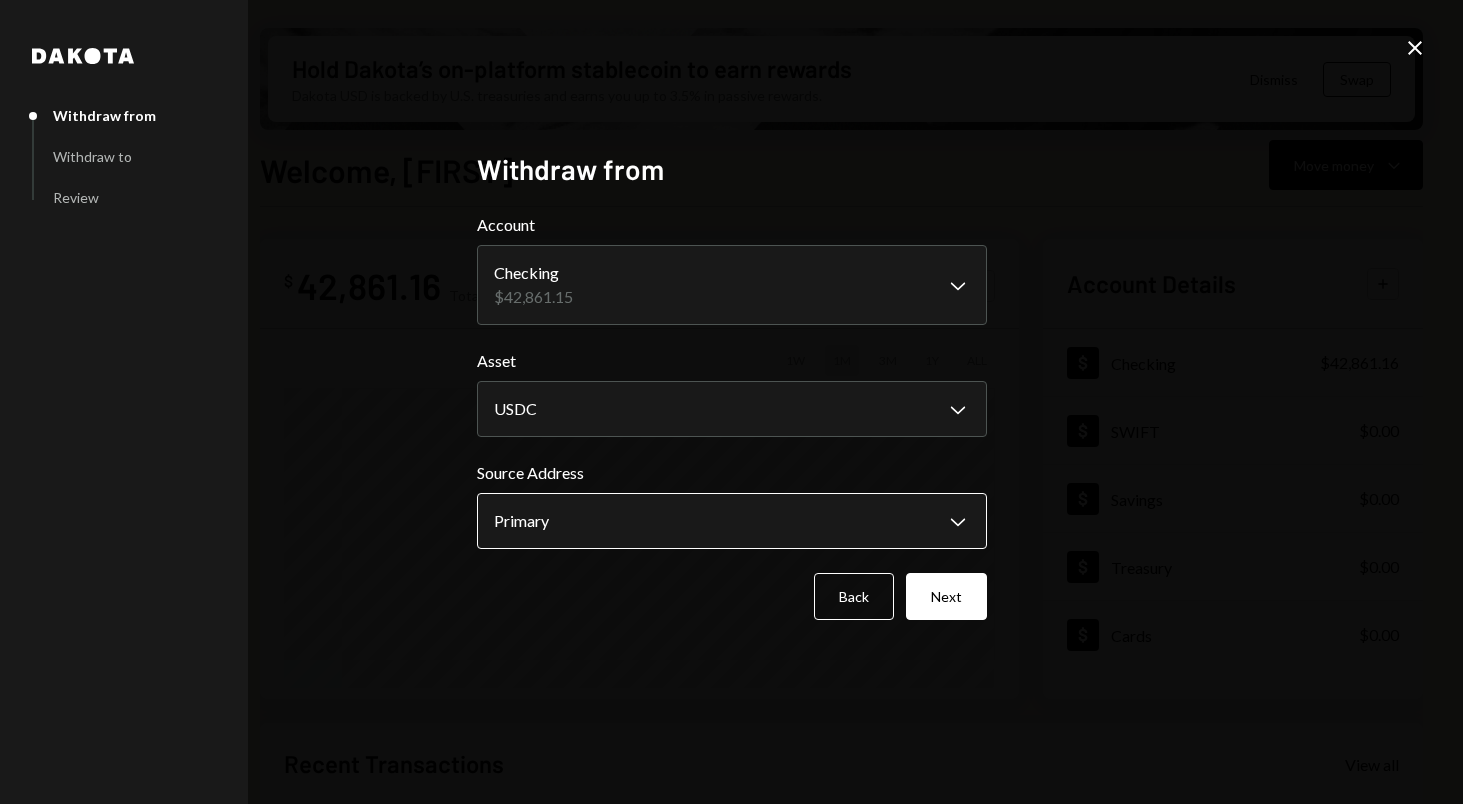 click on "R Regnum Aurum Acq... Caret Down Home Home Inbox Inbox Activities Transactions Accounts Accounts Caret Down Checking $42,861.16 SWIFT $0.00 Savings $0.00 Treasury $0.00 Cards $0.00 Dollar Rewards User Recipients Team Team Hold Dakota’s on-platform stablecoin to earn rewards Dakota USD is backed by U.S. treasuries and earns you up to 3.5% in passive rewards. Dismiss Swap Welcome, [FIRST] Move money Caret Down $ 42,861.16 Total Graph Accounts 1W 1M 3M 1Y ALL Account Details Plus Dollar Checking $42,861.16 Dollar SWIFT $0.00 Dollar Savings $0.00 Dollar Treasury $0.00 Dollar Cards $0.00 Recent Transactions View all Type Initiated By Initiated At Account Status Withdrawal 130  USDC [FIRST] [LAST] [DATE] [TIME] Checking Review Right Arrow Deposit 40,000  USDC 0x666C...6Ab716 Copy [DATE] [TIME] Checking Completed Billing Drawdown Withdrawal 45  USDC Dakota System [DATE] [TIME] Checking Completed Deposit 800  DKUSD 0x4c2c...A200B8 Copy [DATE] [TIME] Checking Completed Stablecoin Conversion $800.00 USDC" at bounding box center [731, 402] 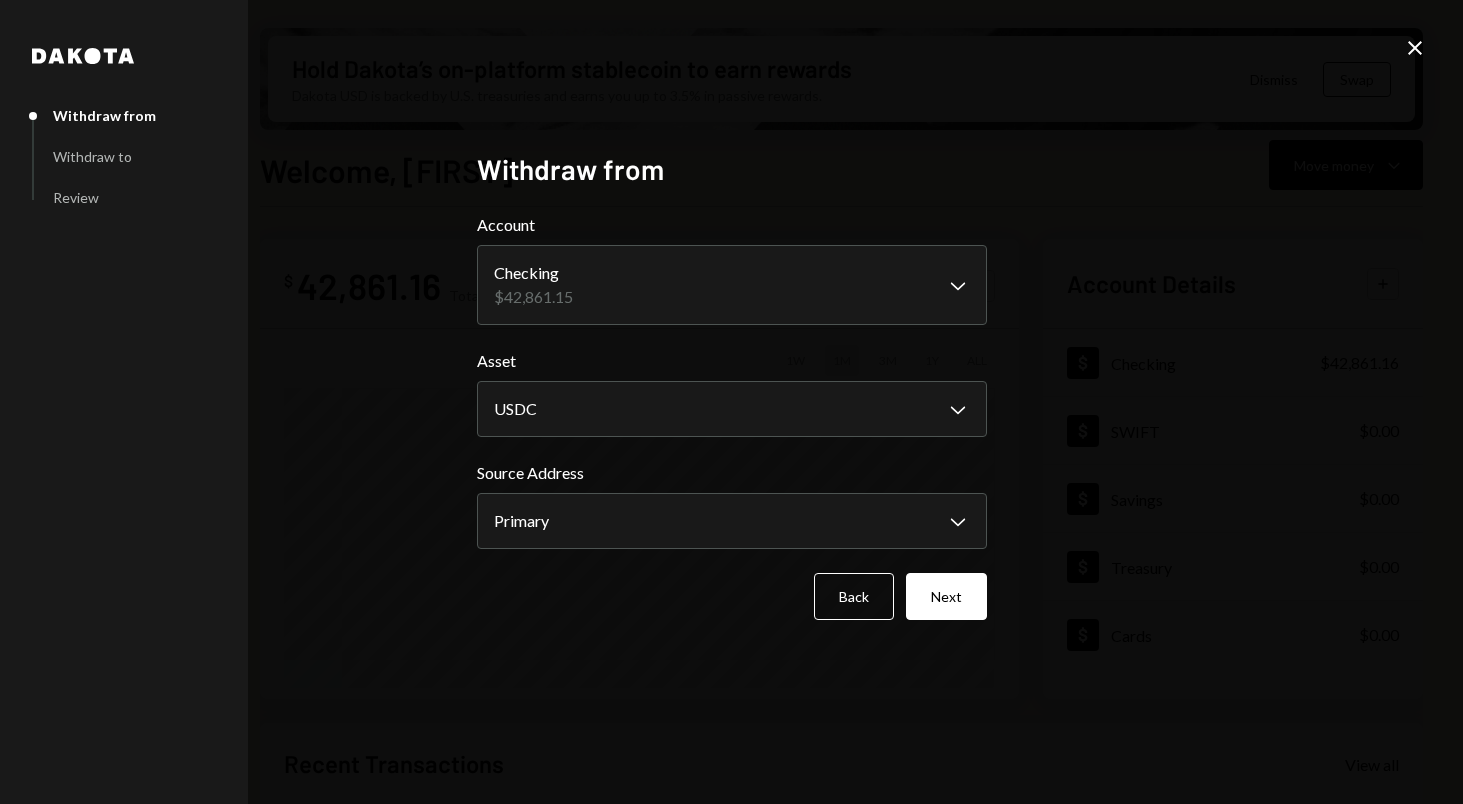 click on "Next" at bounding box center [946, 596] 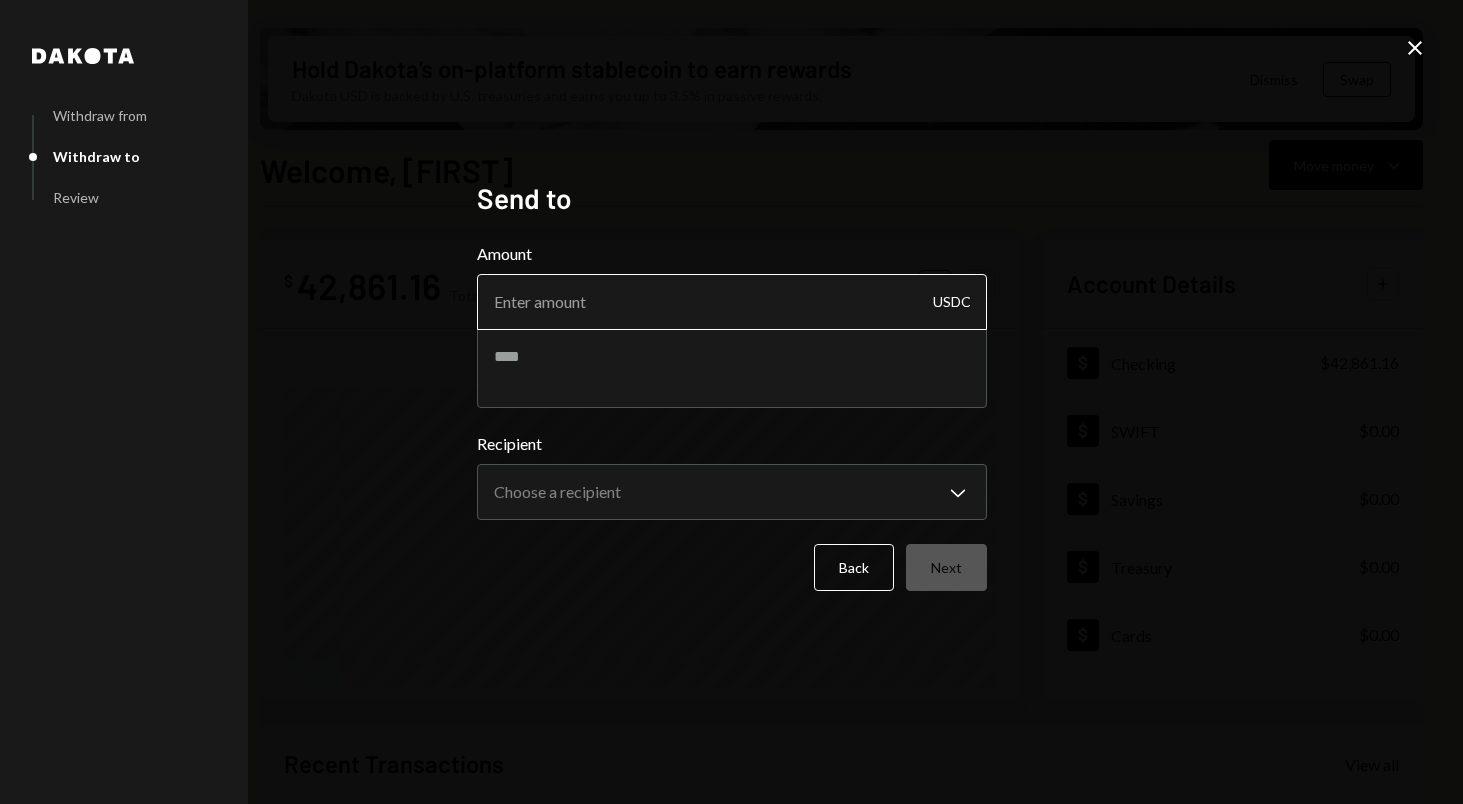 click on "Amount" at bounding box center [732, 302] 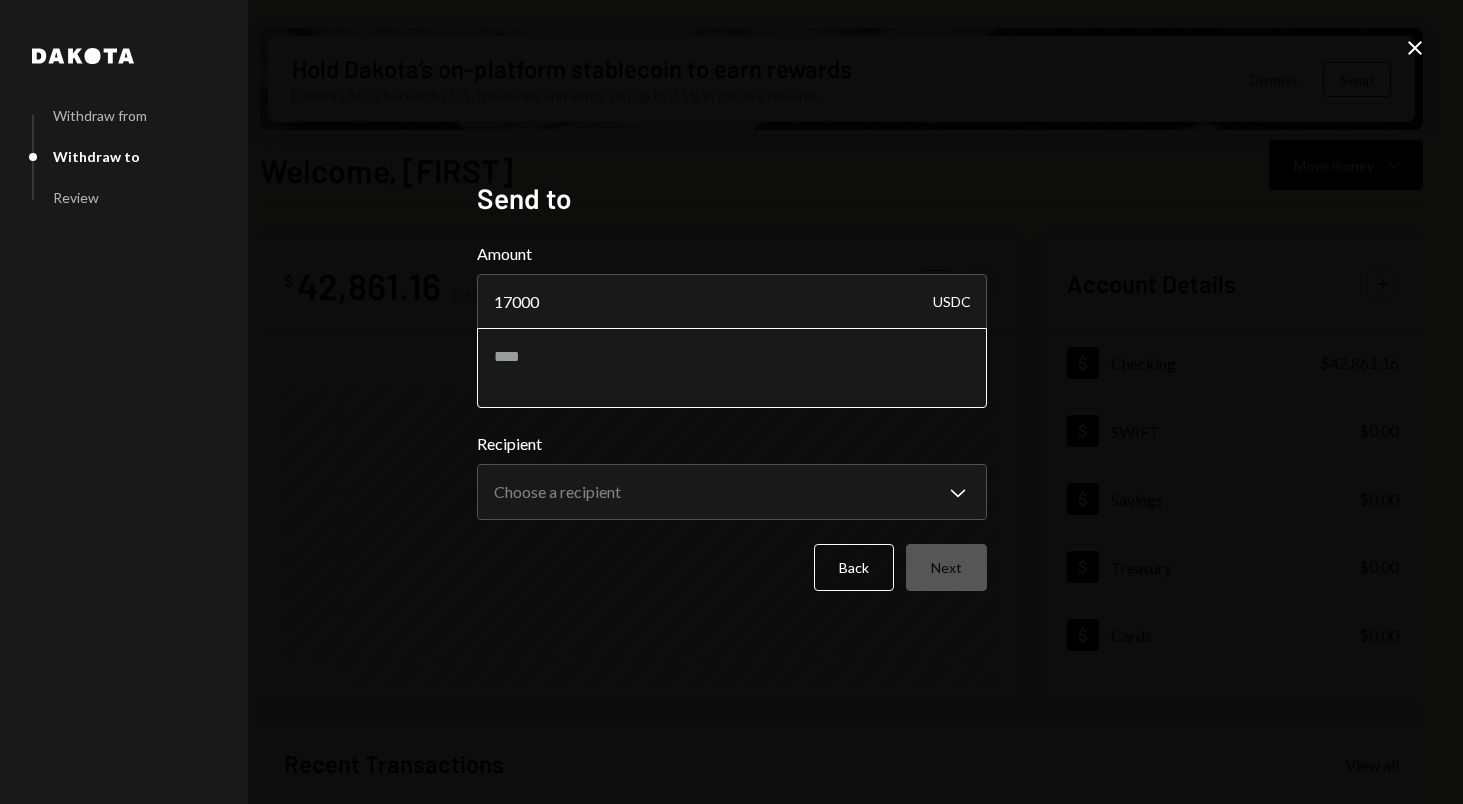 type on "17000" 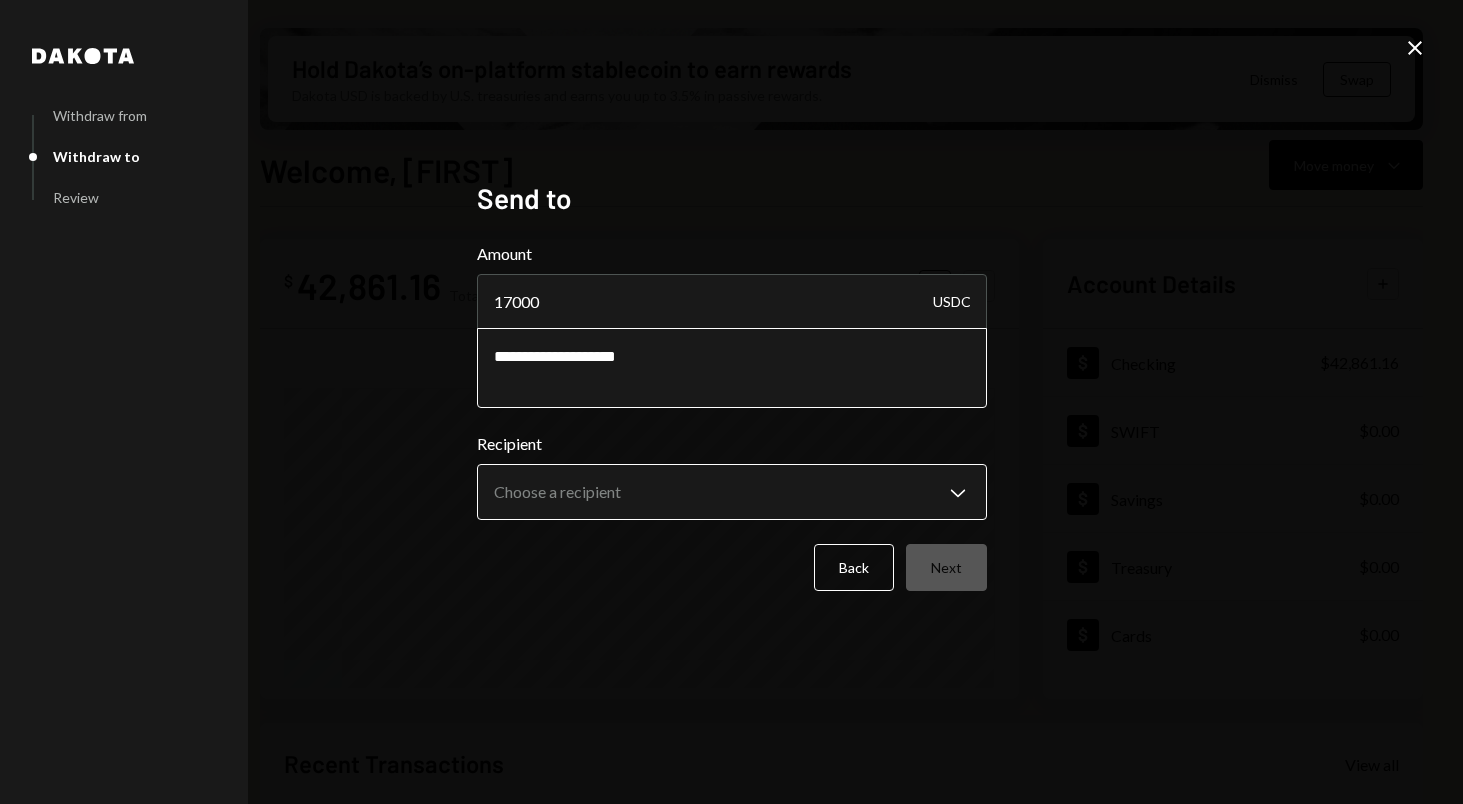 type on "**********" 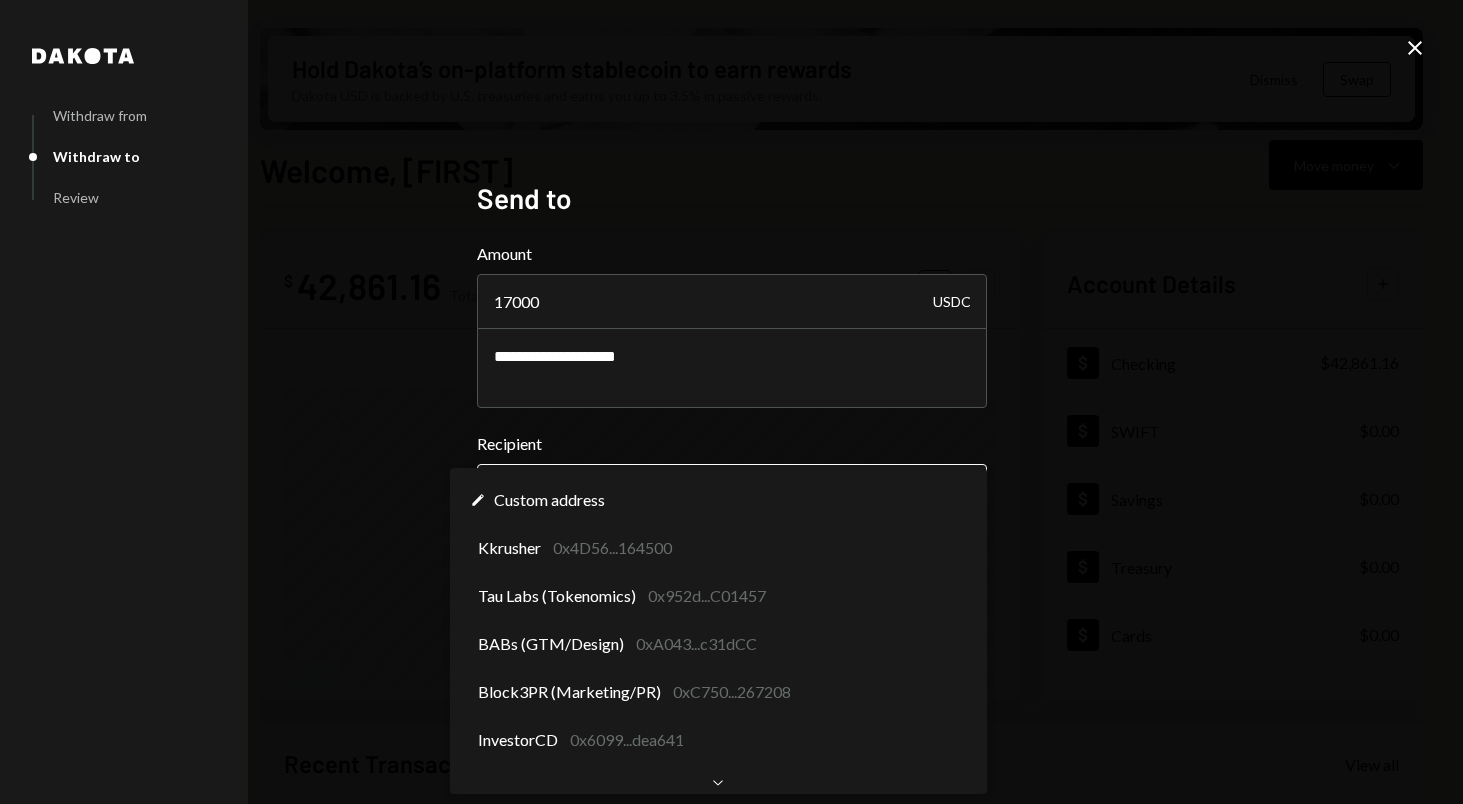 click on "R Regnum Aurum Acq... Caret Down Home Home Inbox Inbox Activities Transactions Accounts Accounts Caret Down Checking $42,861.16 SWIFT $0.00 Savings $0.00 Treasury $0.00 Cards $0.00 Dollar Rewards User Recipients Team Team Hold Dakota’s on-platform stablecoin to earn rewards Dakota USD is backed by U.S. treasuries and earns you up to 3.5% in passive rewards. Dismiss Swap Welcome, [FIRST] Move money Caret Down $ 42,861.16 Total Graph Accounts 1W 1M 3M 1Y ALL Account Details Plus Dollar Checking $42,861.16 Dollar SWIFT $0.00 Dollar Savings $0.00 Dollar Treasury $0.00 Dollar Cards $0.00 Recent Transactions View all Type Initiated By Initiated At Account Status Withdrawal 130  USDC [FIRST] [LAST] [DATE] [TIME] Checking Review Right Arrow Deposit 40,000  USDC 0x666C...6Ab716 Copy [DATE] [TIME] Checking Completed Billing Drawdown Withdrawal 45  USDC Dakota System [DATE] [TIME] Checking Completed Deposit 800  DKUSD 0x4c2c...A200B8 Copy [DATE] [TIME] Checking Completed Stablecoin Conversion $800.00 USDC" at bounding box center [731, 402] 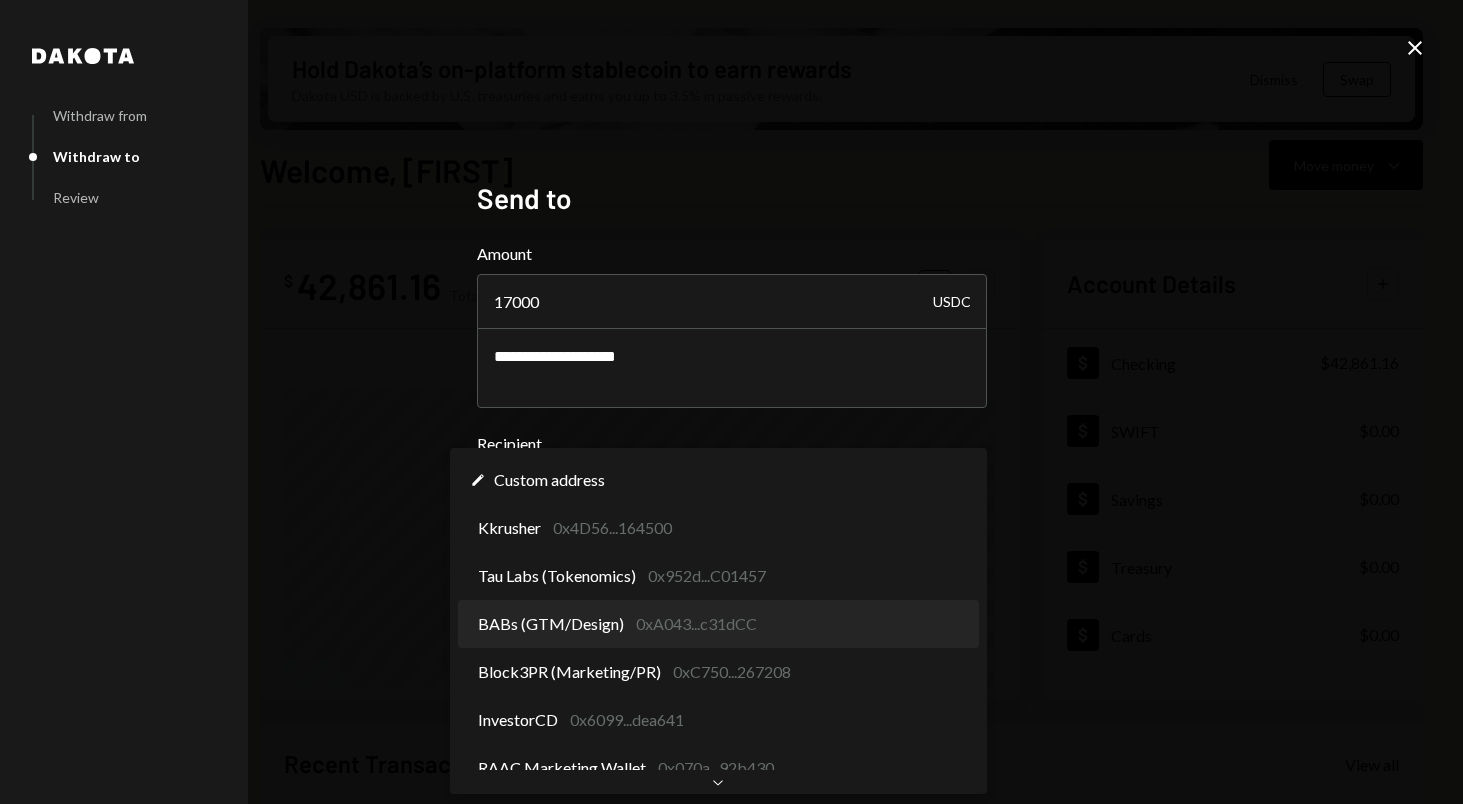 scroll, scrollTop: 0, scrollLeft: 0, axis: both 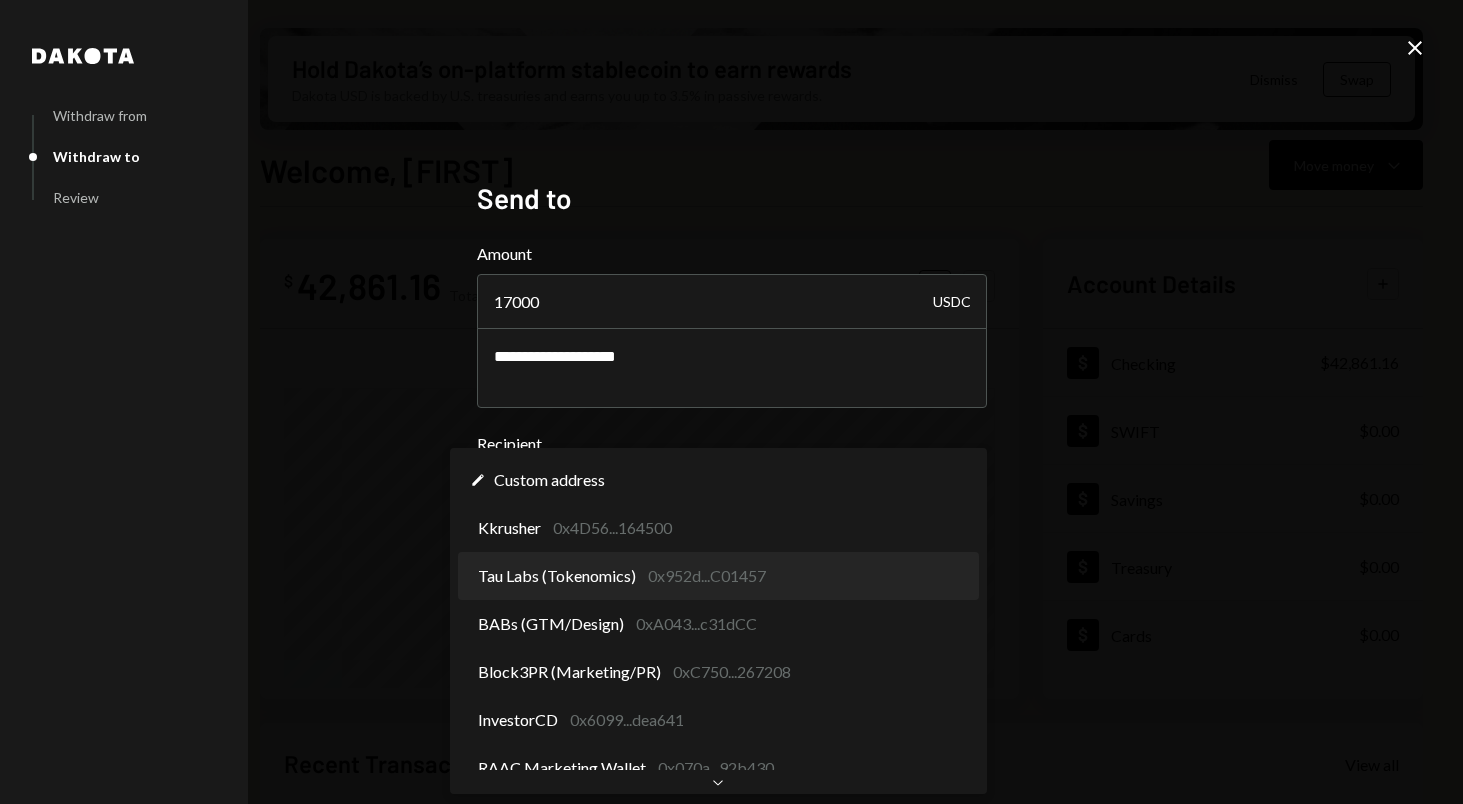 select on "**********" 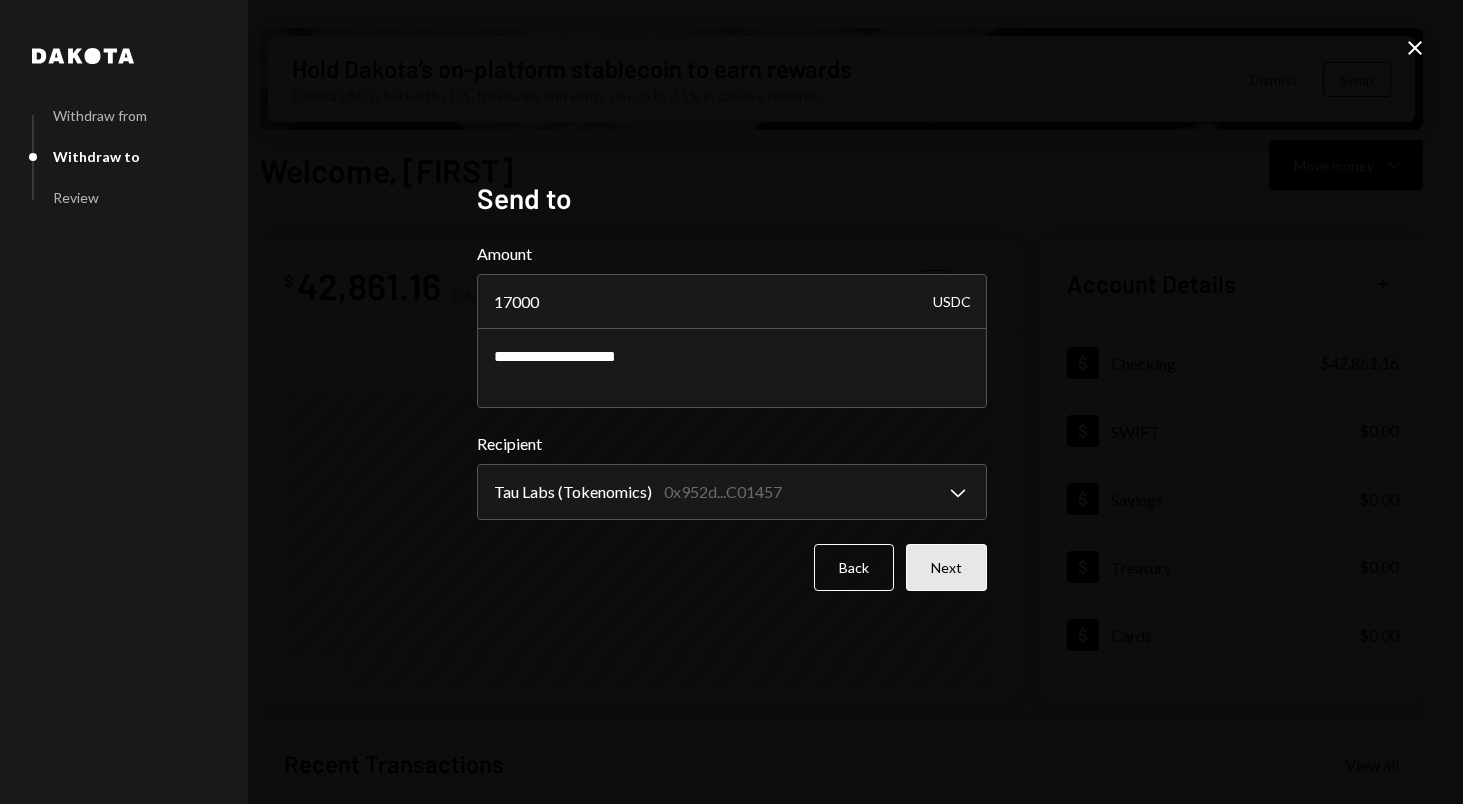 click on "Next" at bounding box center [946, 567] 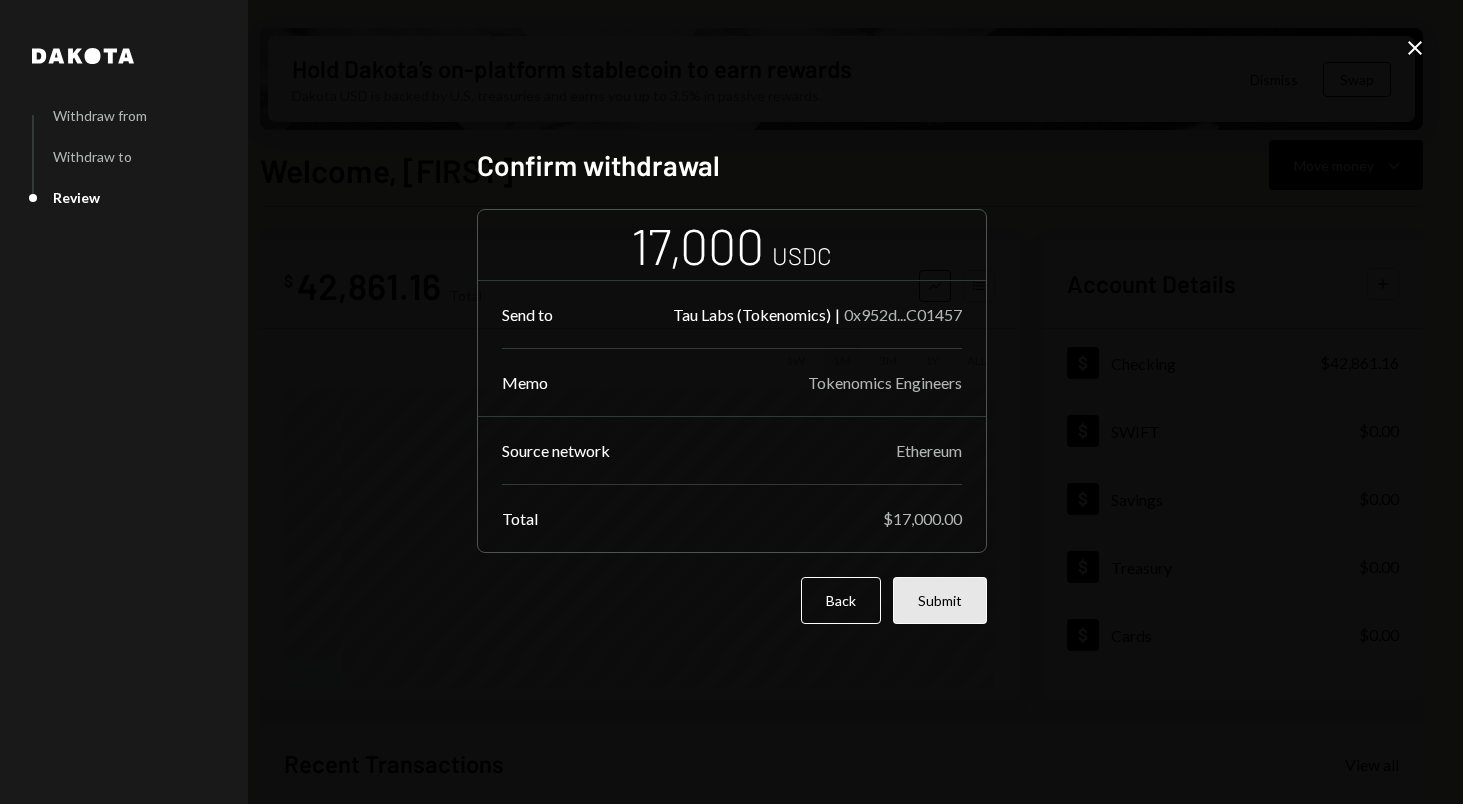 click on "Submit" at bounding box center (940, 600) 